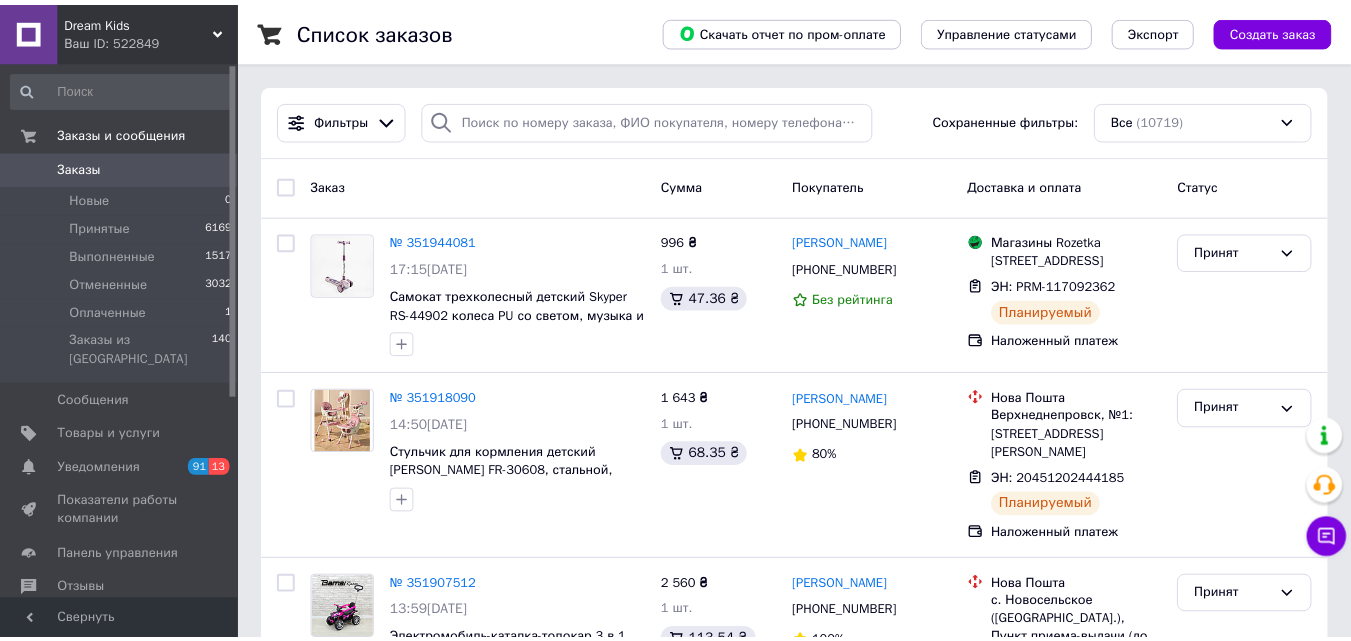 scroll, scrollTop: 0, scrollLeft: 0, axis: both 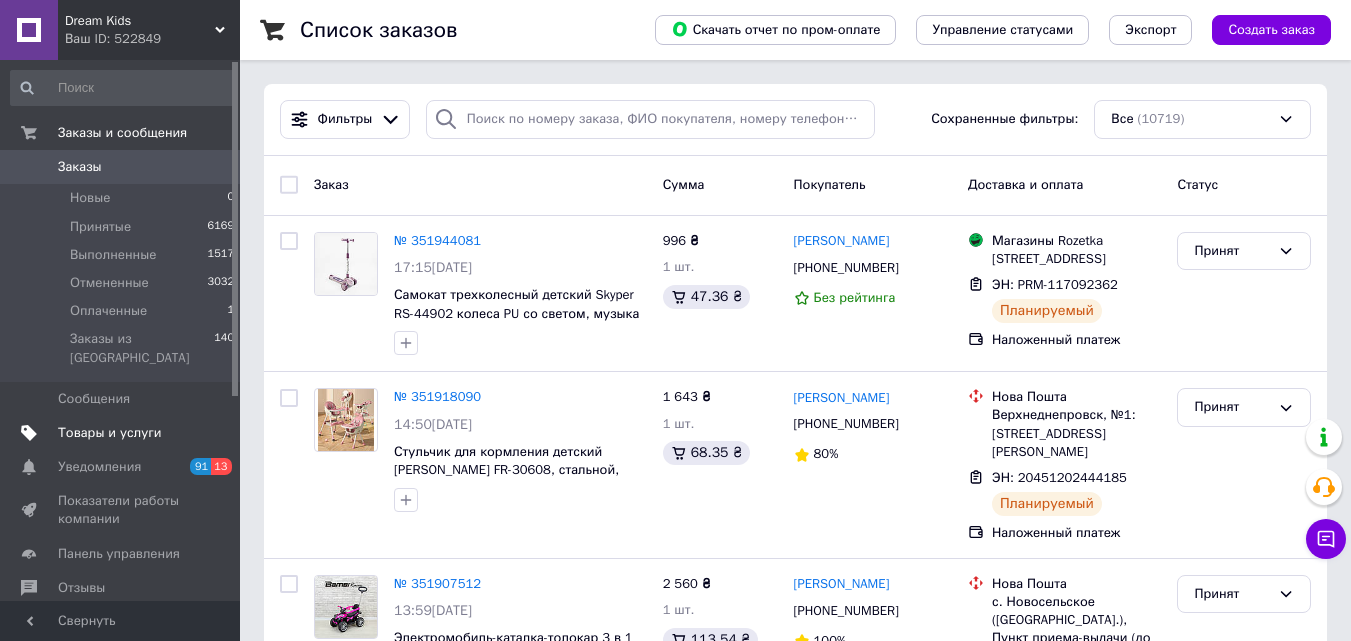 click on "Товары и услуги" at bounding box center [110, 433] 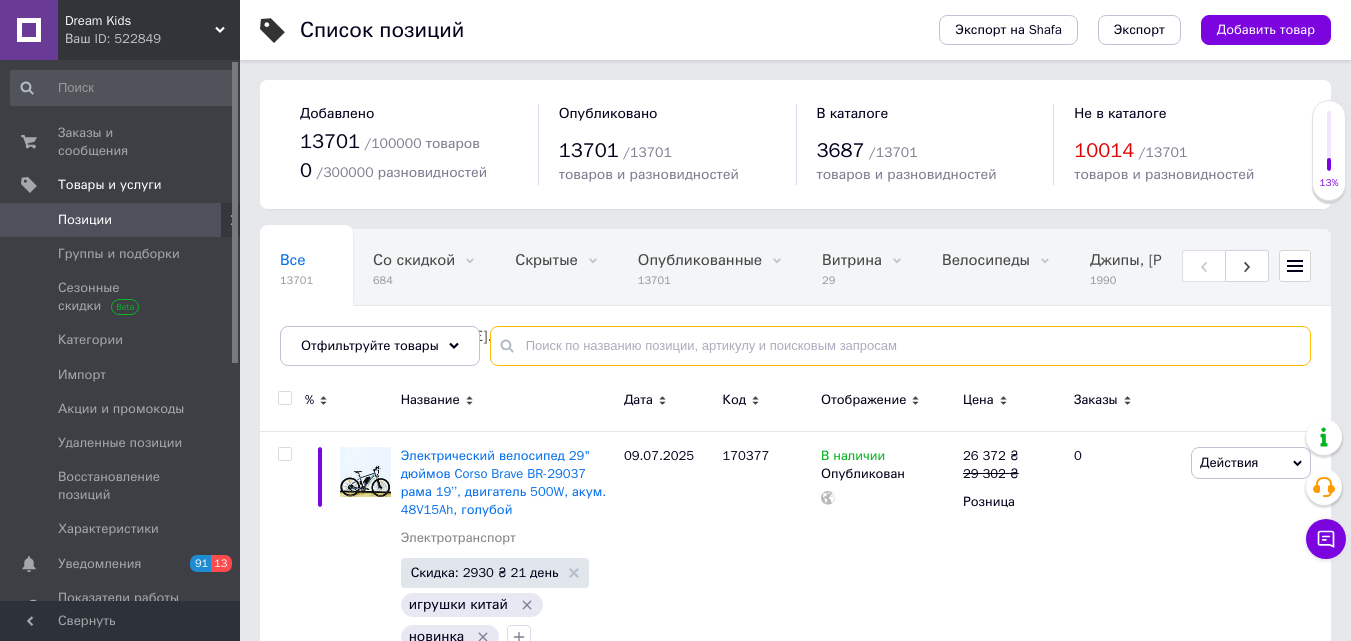 click at bounding box center [900, 346] 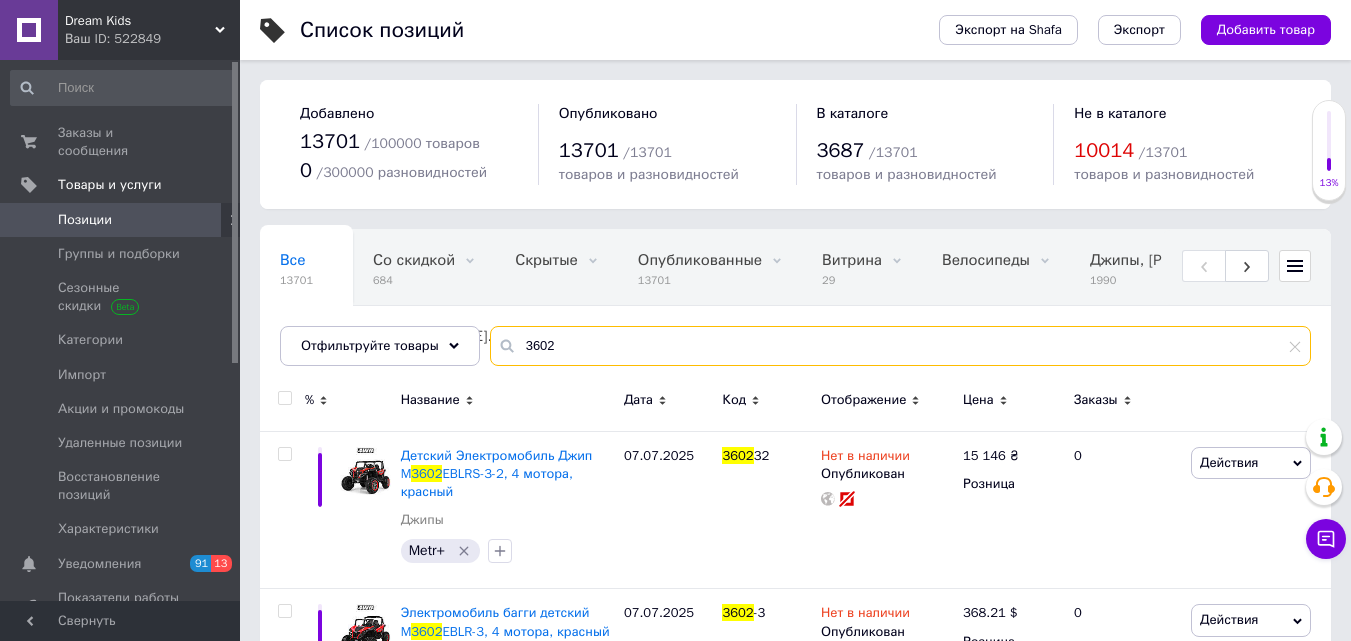 scroll, scrollTop: 96, scrollLeft: 0, axis: vertical 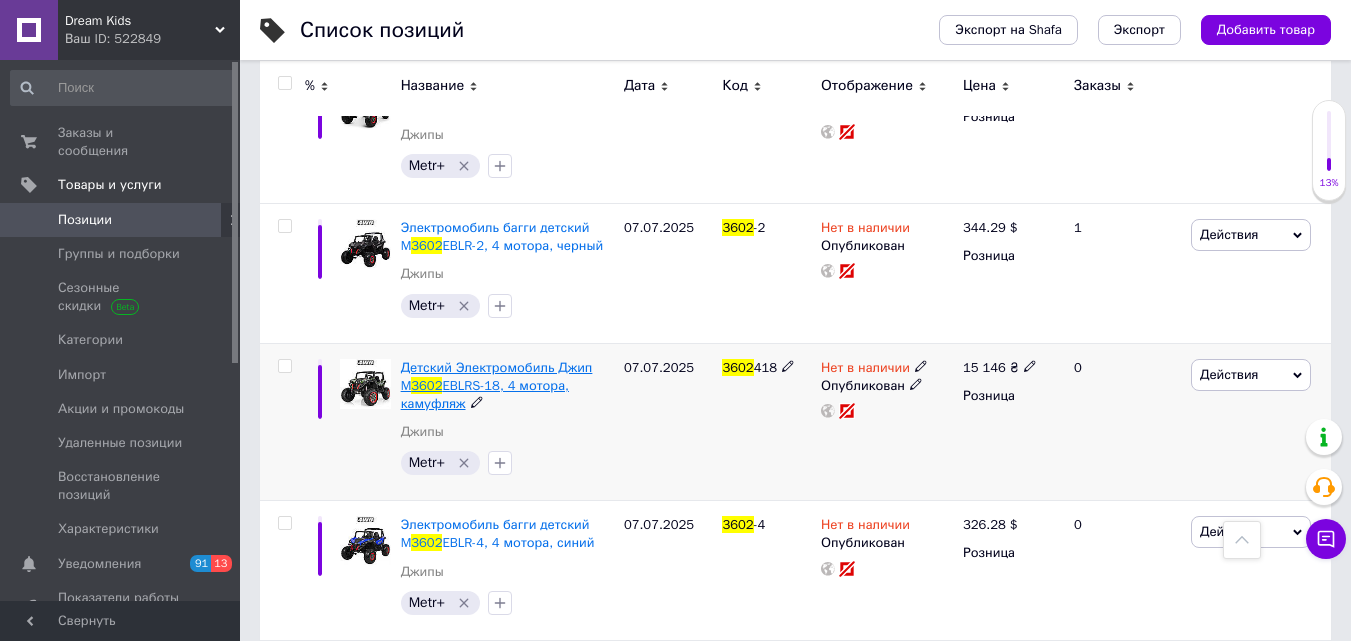 type on "3602" 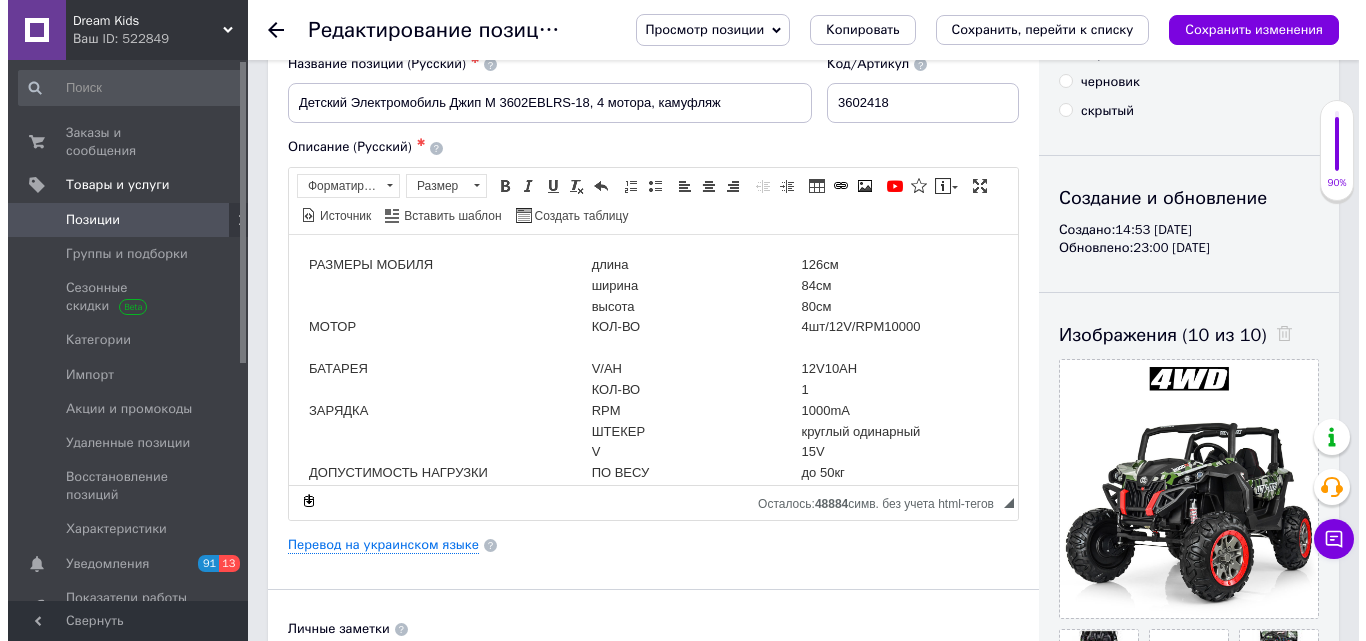 scroll, scrollTop: 200, scrollLeft: 0, axis: vertical 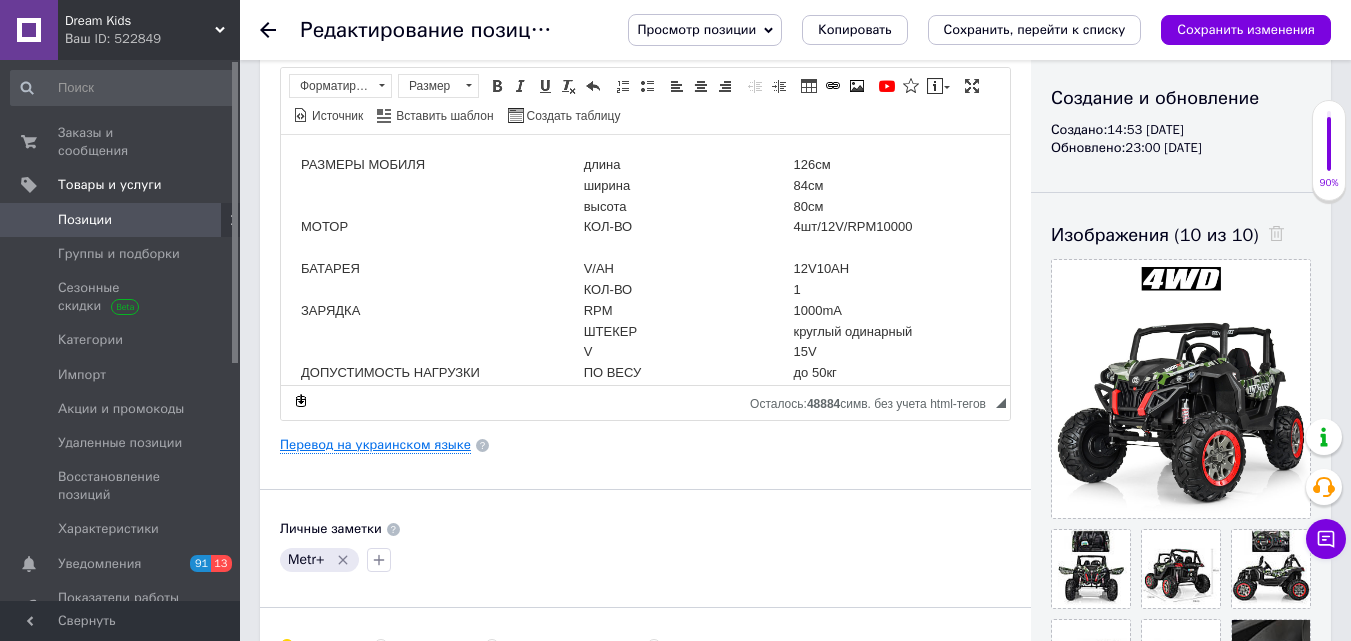 click on "Перевод на украинском языке" at bounding box center (375, 445) 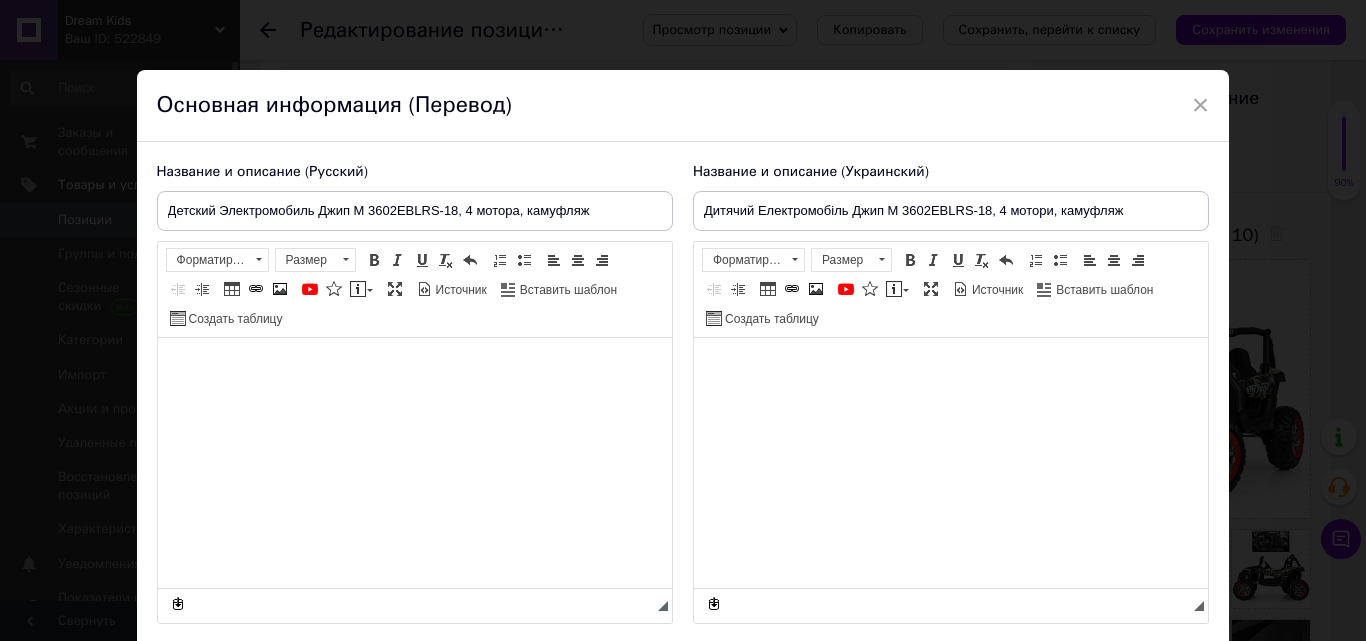 type on "Дитячий Електромобіль Джип M 3602EBLRS-18, 4 мотори, камуфляж" 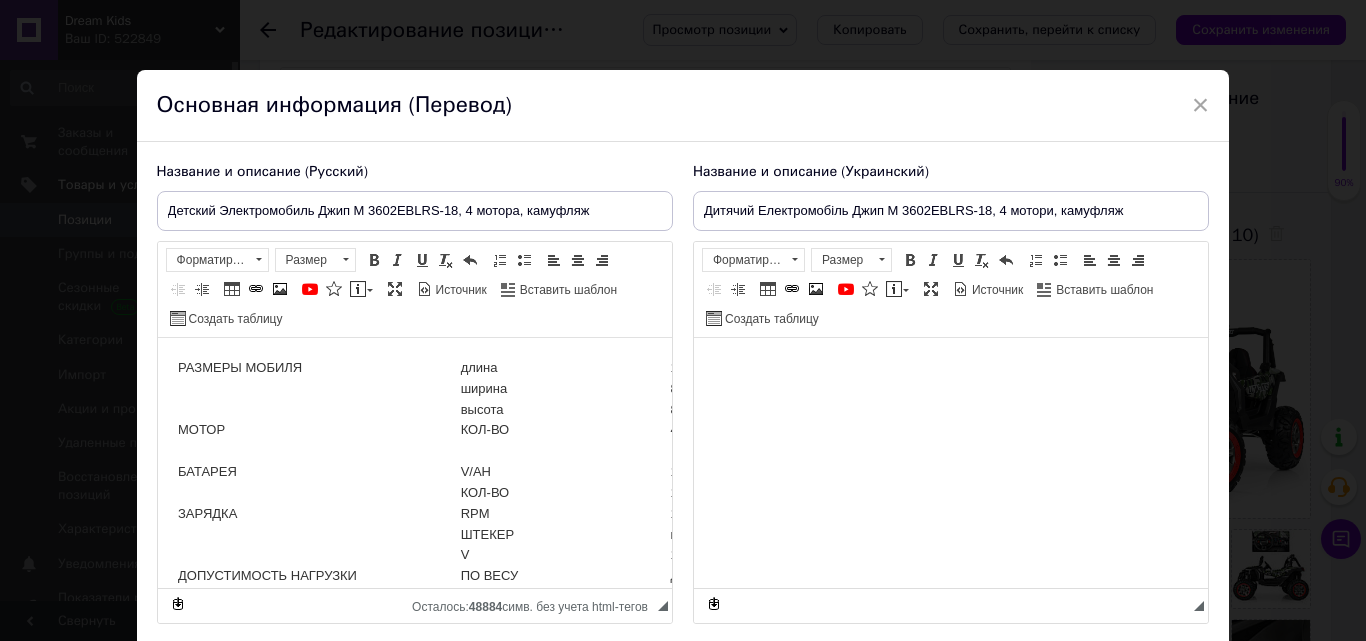 scroll, scrollTop: 0, scrollLeft: 0, axis: both 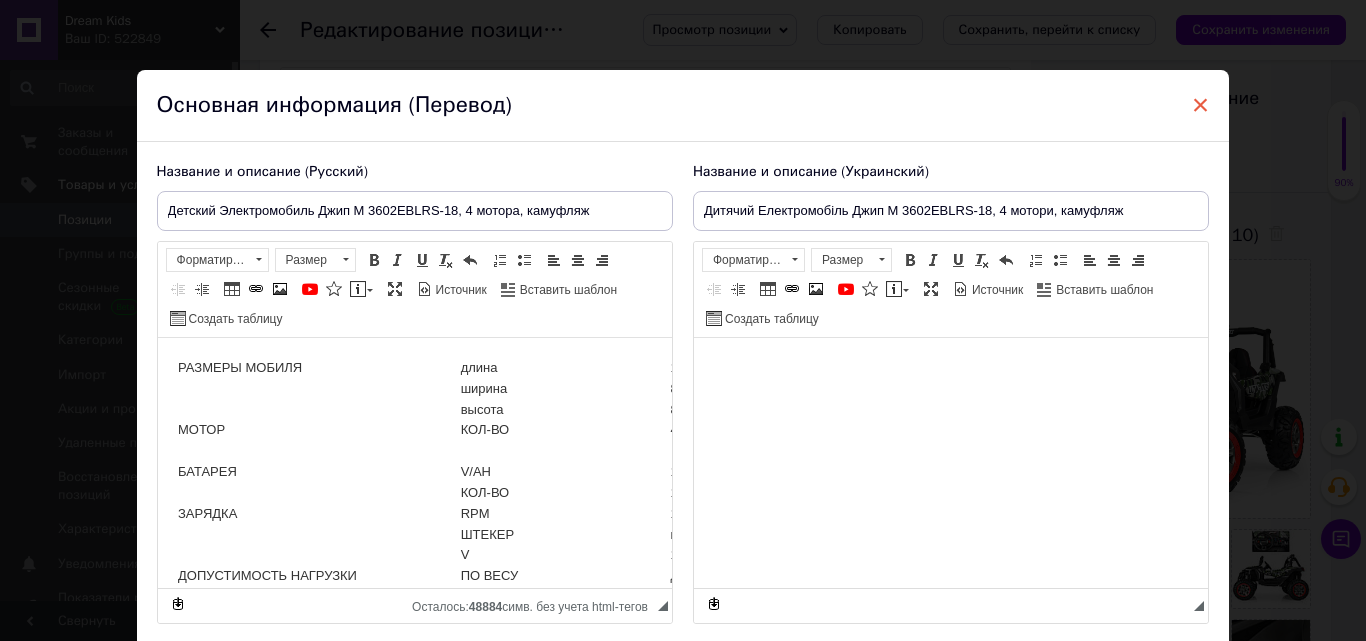 click on "×" at bounding box center (1201, 105) 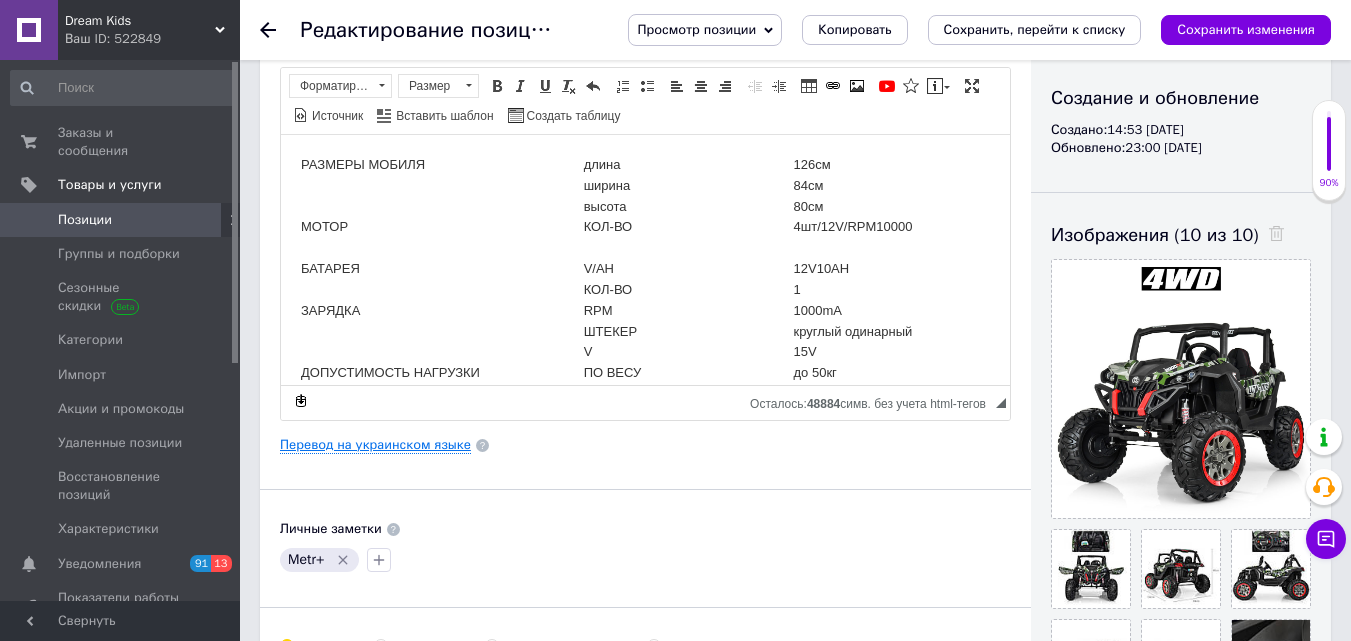 click on "Перевод на украинском языке" at bounding box center (375, 445) 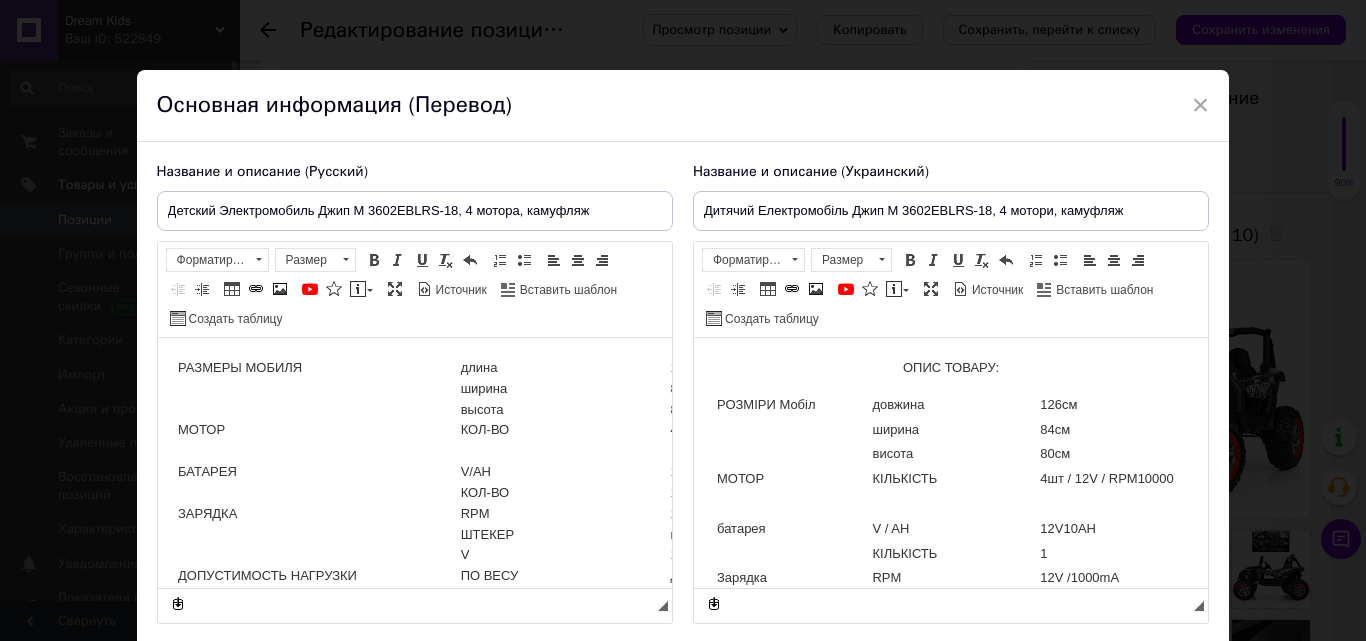 scroll, scrollTop: 0, scrollLeft: 0, axis: both 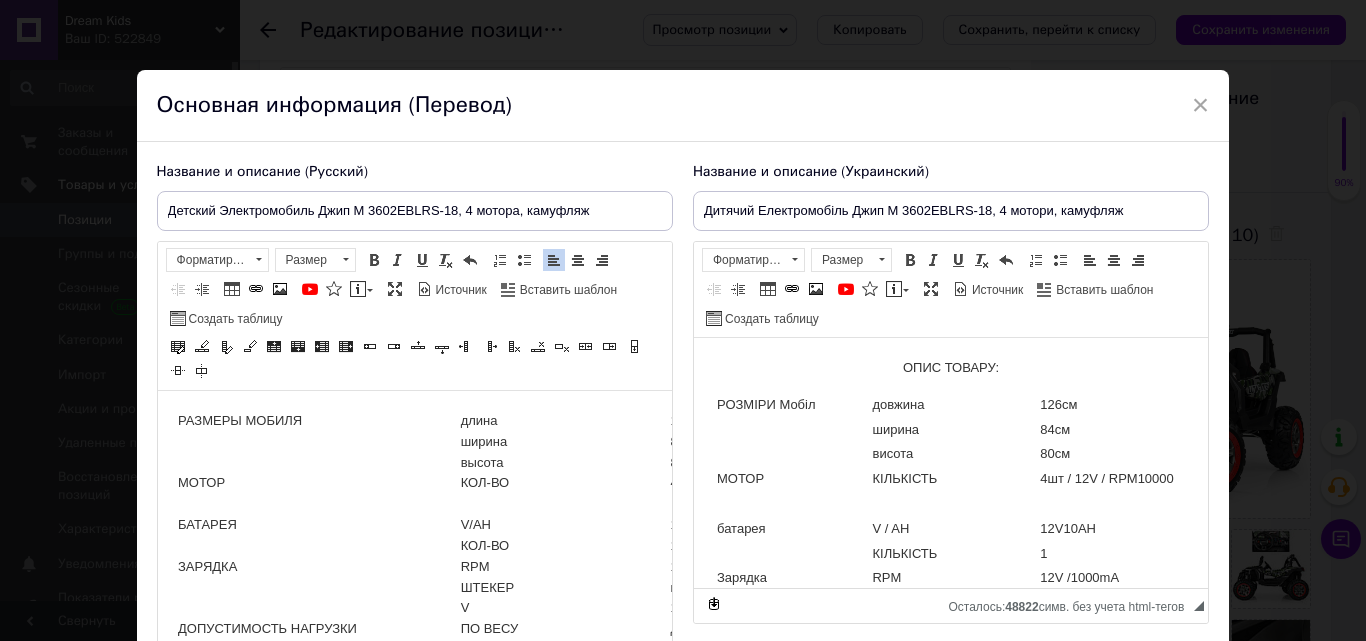 click on "РАЗМЕРЫ МОБИЛЯ длина 126см ширина  84см высота 80см МОТОР КОЛ-ВО 4шт/12V/RPM10000 БАТАРЕЯ V/AH 12V10AH КОЛ-ВО 1 ЗАРЯДКА RPM 1000mA ШТЕКЕР круглый одинарный V 15V ДОПУСТИМОСТЬ НАГРУЗКИ ПО ВЕСУ до 50кг ПО ВОЗРАСТУ от 3лет СТАРТ ПОВОРОТ КЛЮЧА + ЗВУК ПРИ СТАРТЕ + МЕДЛЕННЫЙ СТАРТ + МЕДЛЕННЫЙ СТОП + КОЛ_ВО СКОРОСТЕЙ В МАШИНЕ 3 НА ПУЛЬТЕ 3 ПЕРЕКЛЮЧЕНИЕ СКОРОСТЕЙ РЫЧАГ + ТУМБЛЕР ПЕРЕКЛЮЧЕНИЯ НА ПОЛНЫЙ ИЛИ ЗАДНИЙ ПРИВОД + СКОРОСТЬ 3-5км/ч ДВИЖЕНИЕ ВПЕРЕД НАЗАД РЫЧАГ + СВЕТ ФАРЫ  ПЕРЕДНИЕ + ФАРЫ ЗАДНИЕ + КНОПКА ВКЛ/ВЫКЛ СВЕТА + ЗВУК РЕГУЛИРОВКА ГРОМКОСТИ + МУЗЫКА + СИГНАЛ НА РУЛЕ + MP3 + SD USB + FM + BLUETOOTH + +" at bounding box center [414, 952] 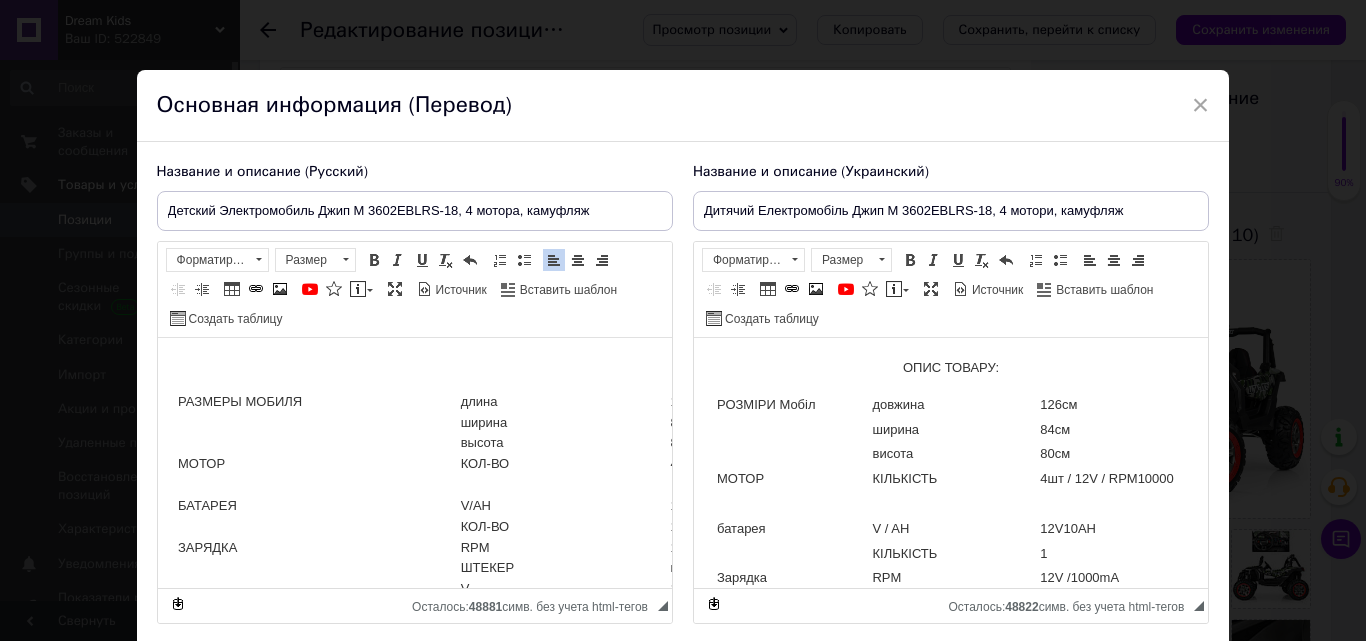 type 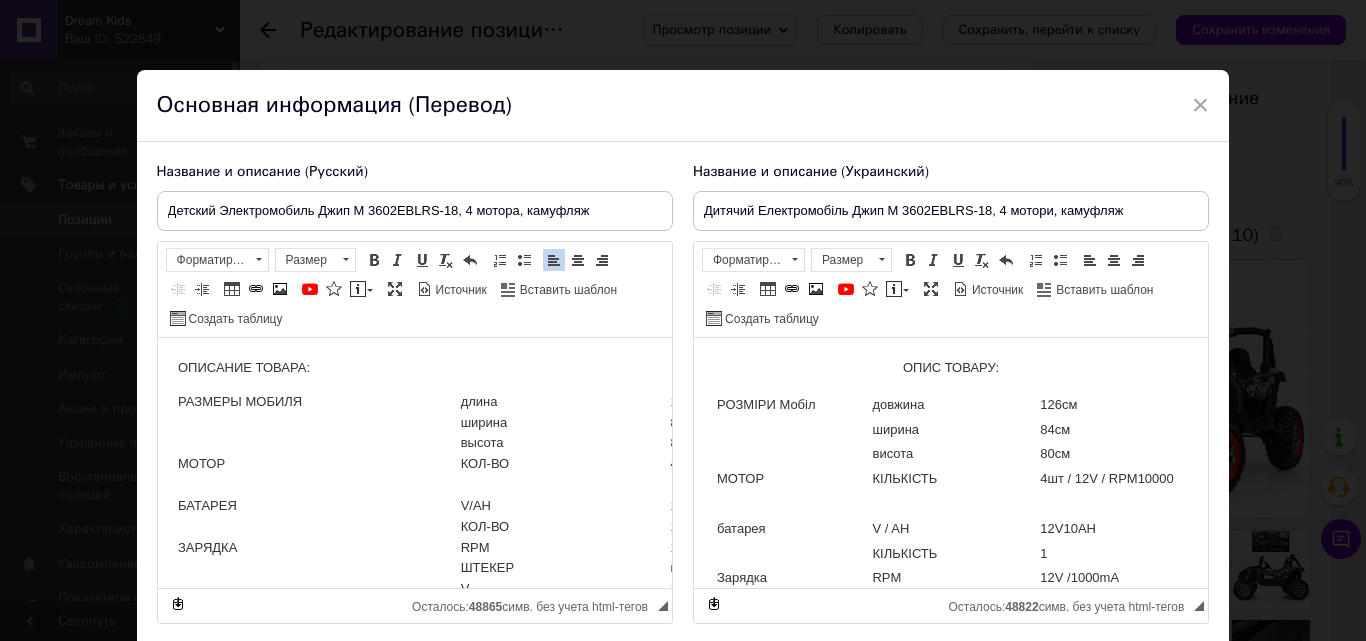 click at bounding box center (578, 260) 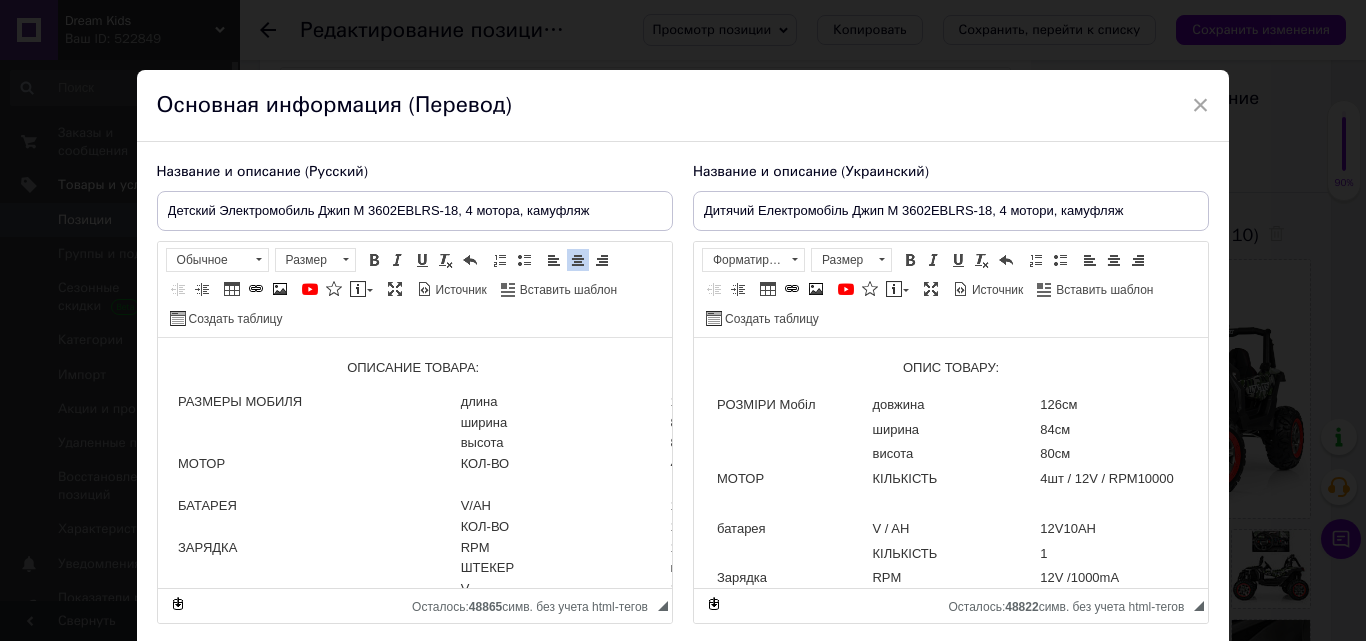 click on "ОПИСАНИЕ ТОВАРА:   РАЗМЕРЫ МОБИЛЯ длина 126см ширина  84см высота 80см МОТОР КОЛ-ВО 4шт/12V/RPM10000 БАТАРЕЯ V/AH 12V10AH КОЛ-ВО 1 ЗАРЯДКА RPM 1000mA ШТЕКЕР круглый одинарный V 15V ДОПУСТИМОСТЬ НАГРУЗКИ ПО ВЕСУ до 50кг ПО ВОЗРАСТУ от 3лет СТАРТ ПОВОРОТ КЛЮЧА + ЗВУК ПРИ СТАРТЕ + МЕДЛЕННЫЙ СТАРТ + МЕДЛЕННЫЙ СТОП + КОЛ_ВО СКОРОСТЕЙ В МАШИНЕ 3 НА ПУЛЬТЕ 3 ПЕРЕКЛЮЧЕНИЕ СКОРОСТЕЙ РЫЧАГ + ТУМБЛЕР ПЕРЕКЛЮЧЕНИЯ НА ПОЛНЫЙ ИЛИ ЗАДНИЙ ПРИВОД + СКОРОСТЬ 3-5км/ч ДВИЖЕНИЕ ВПЕРЕД НАЗАД РЫЧАГ + СВЕТ ФАРЫ  ПЕРЕДНИЕ + ФАРЫ ЗАДНИЕ + КНОПКА ВКЛ/ВЫКЛ СВЕТА + ЗВУК РЕГУЛИРОВКА ГРОМКОСТИ + МУЗЫКА + СИГНАЛ НА РУЛЕ +" at bounding box center (414, 916) 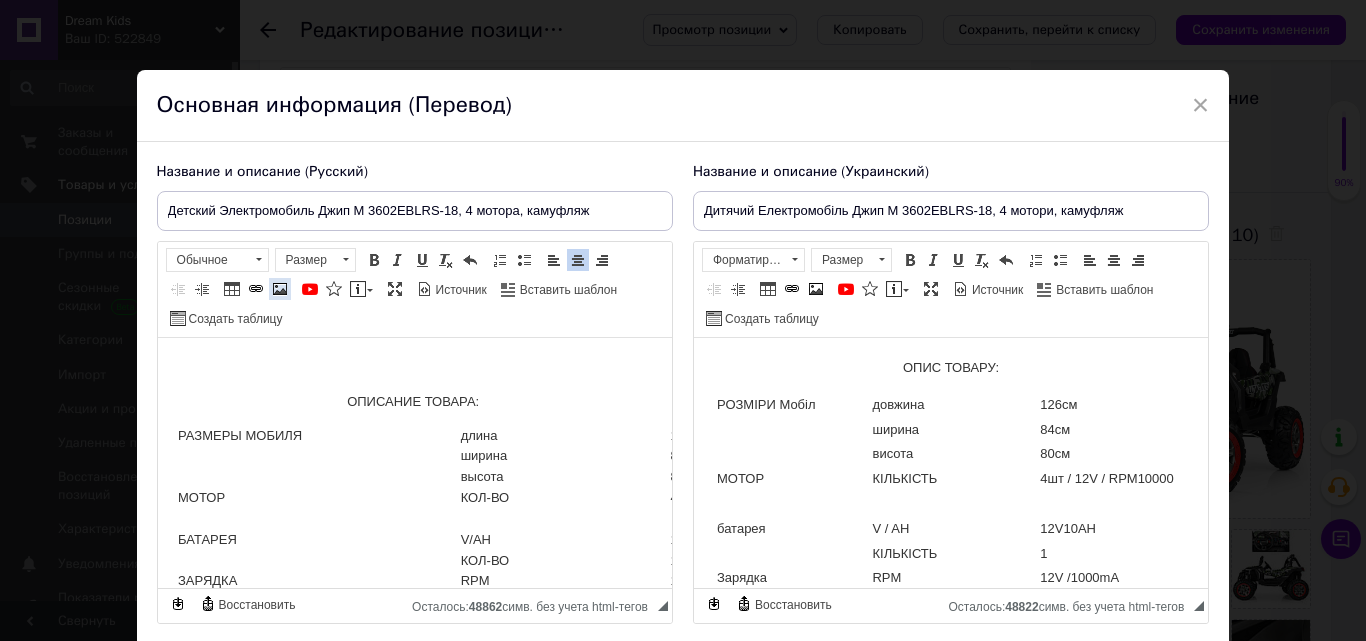 click at bounding box center (280, 289) 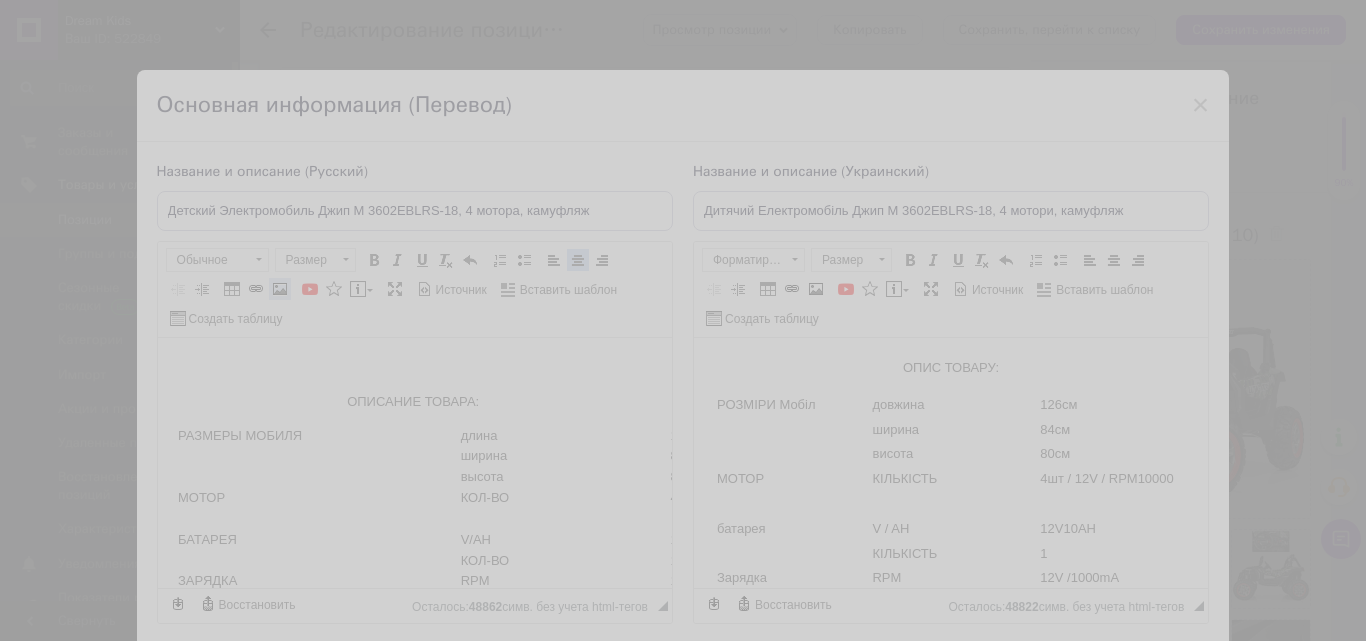 select 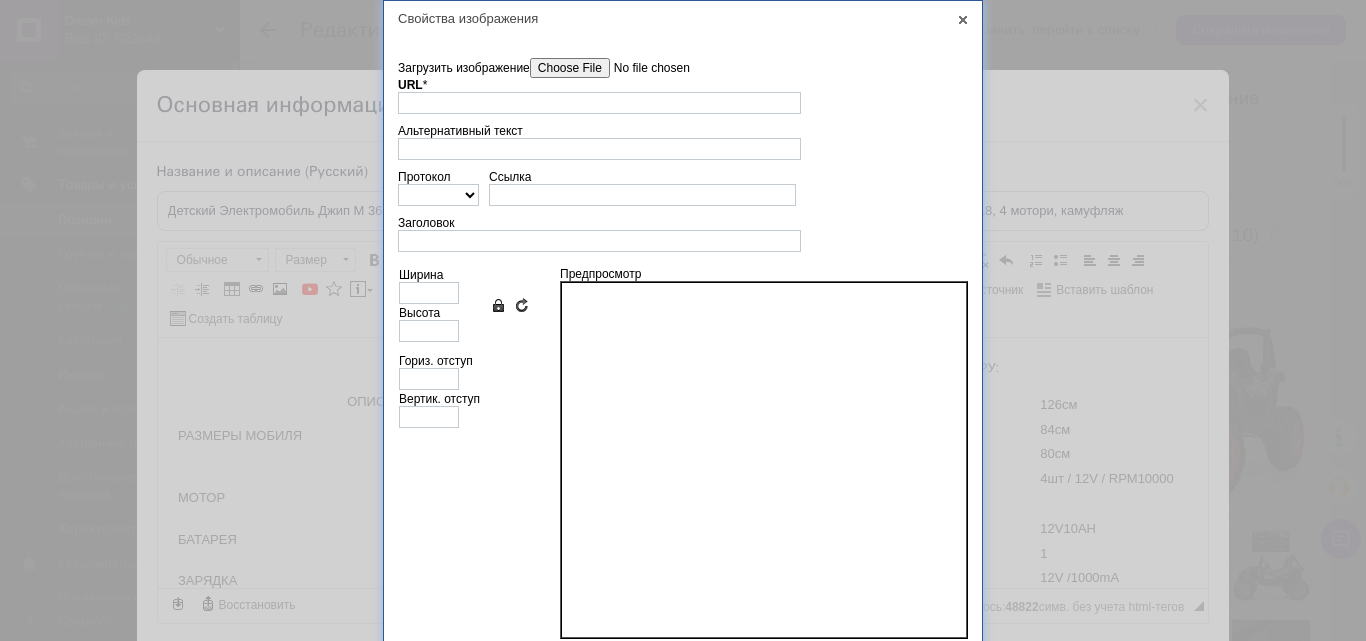 click on "Загрузить изображение" at bounding box center [643, 68] 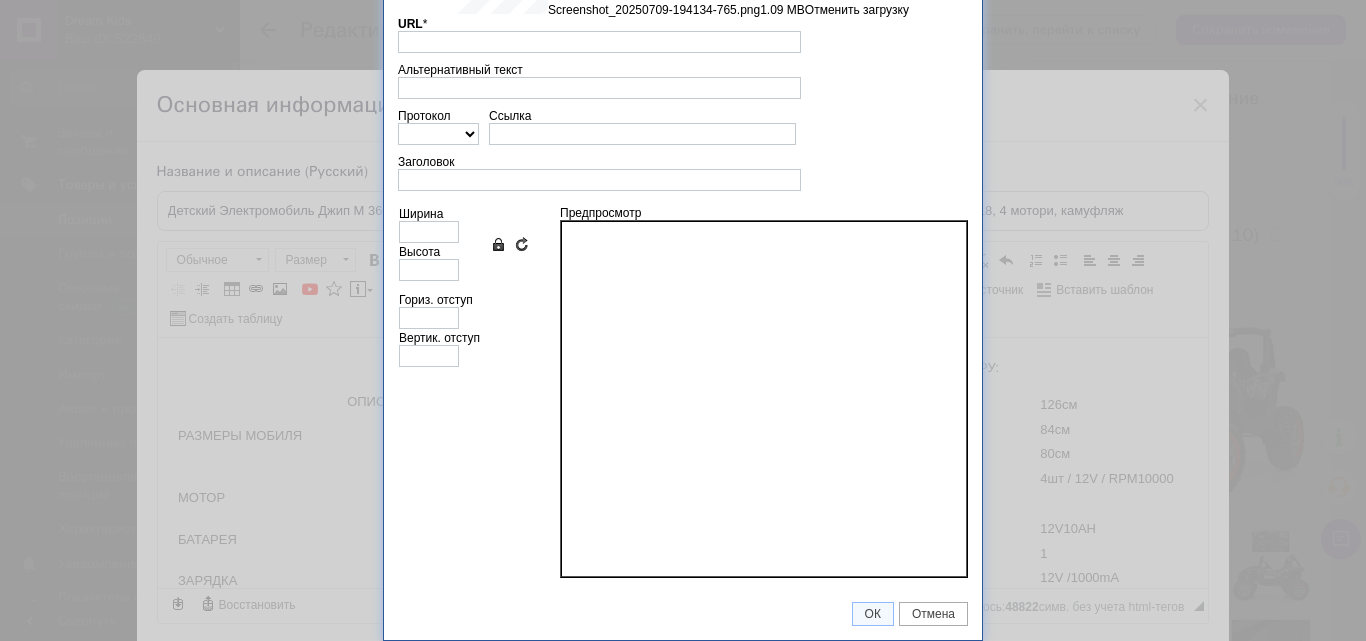 type on "[URL][DOMAIN_NAME]" 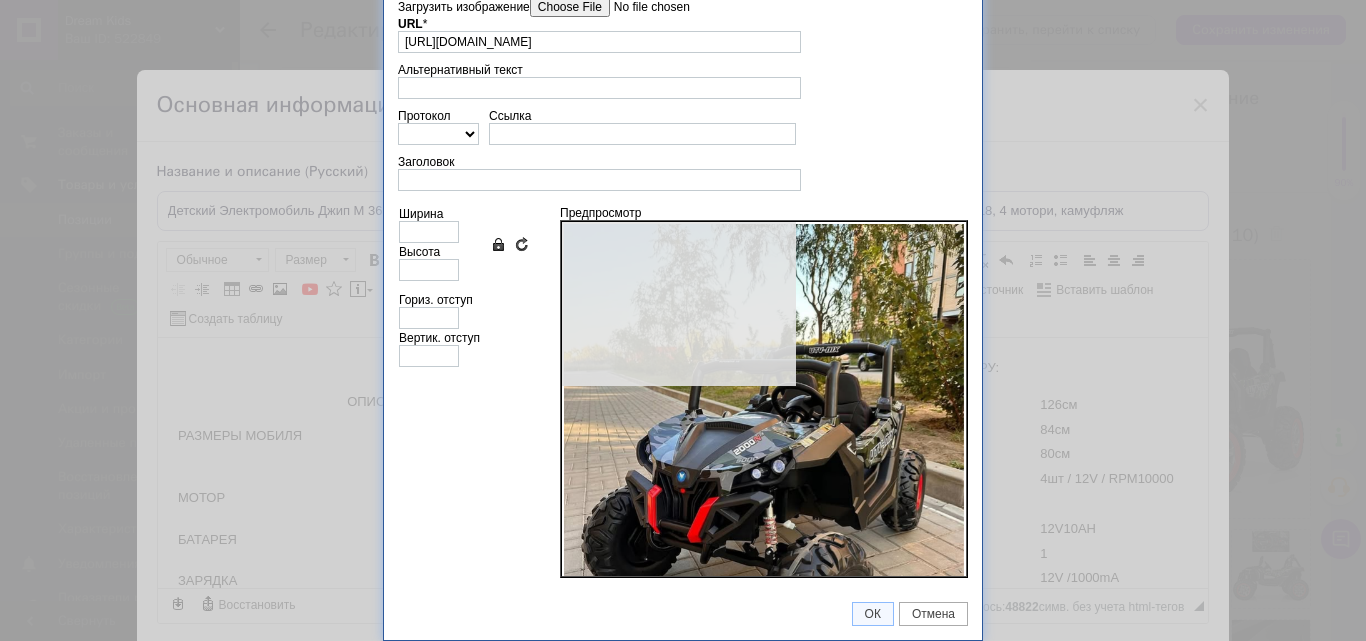 scroll, scrollTop: 61, scrollLeft: 0, axis: vertical 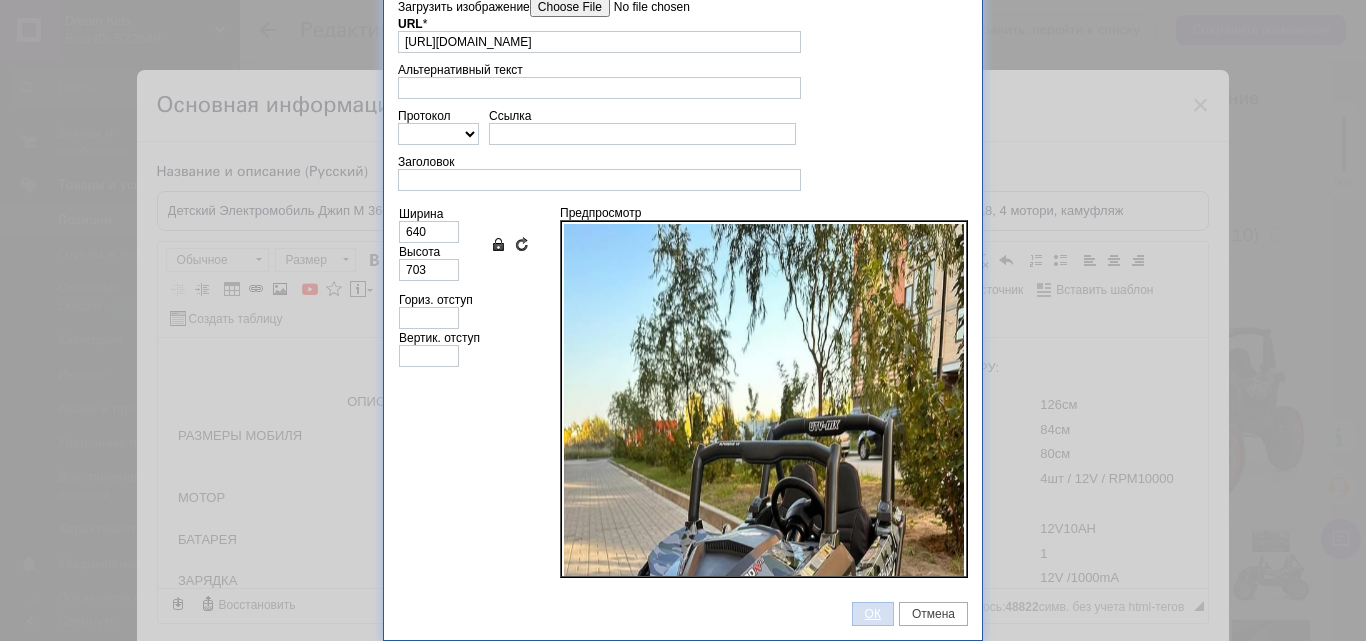 click on "ОК" at bounding box center [873, 614] 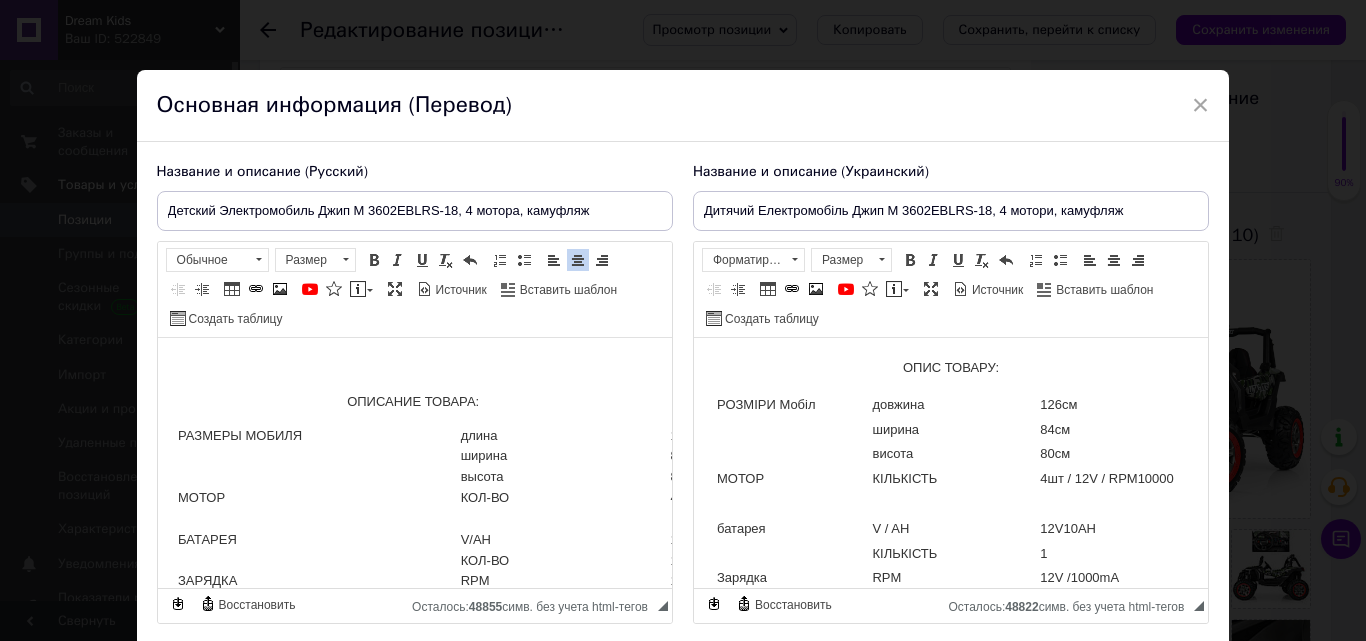 scroll, scrollTop: 512, scrollLeft: 0, axis: vertical 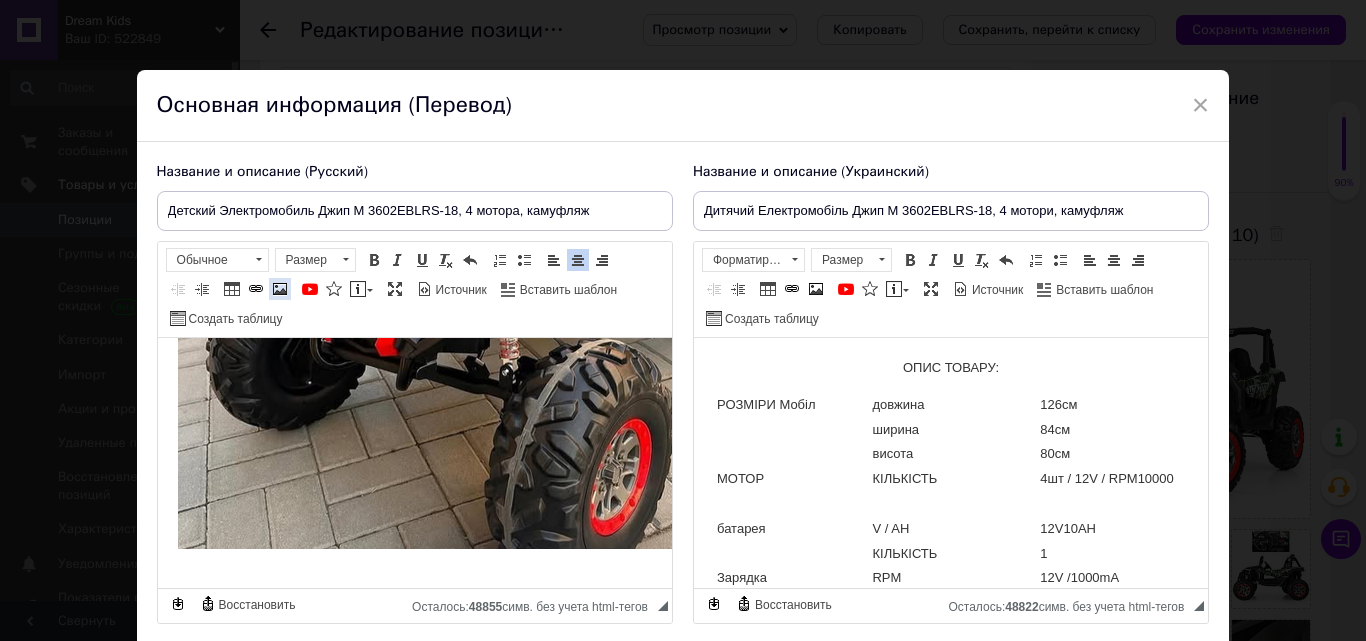 click at bounding box center (280, 289) 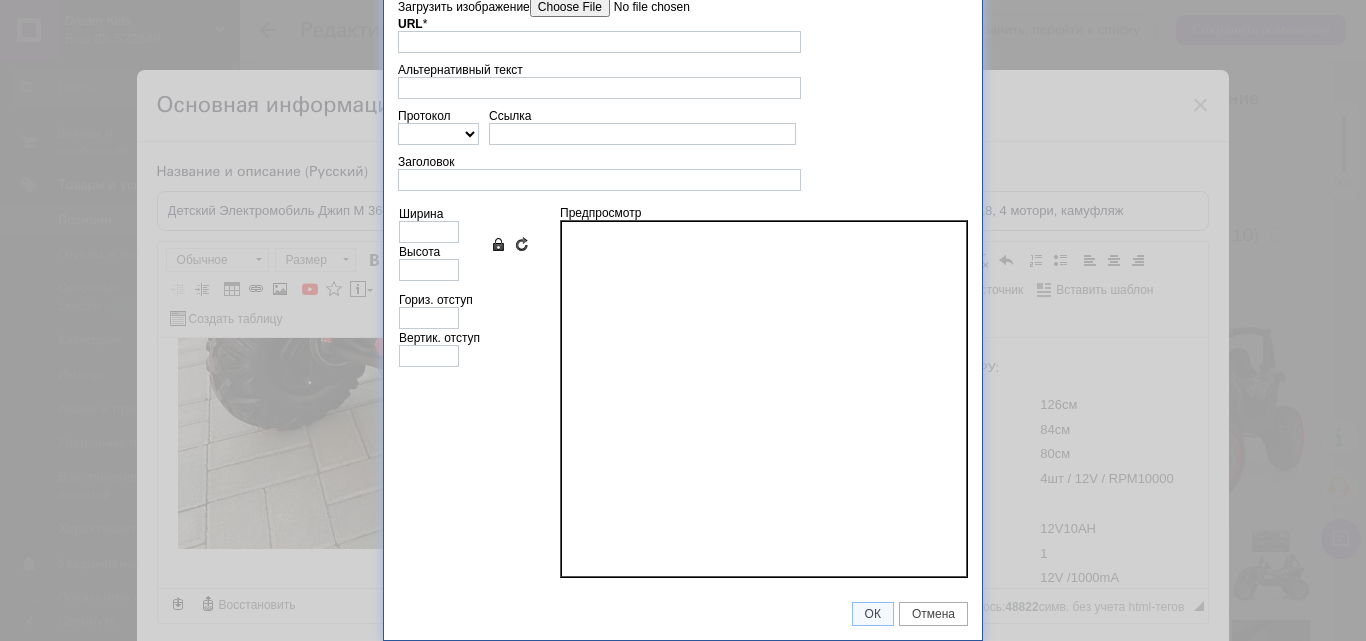 click on "Загрузить изображение" at bounding box center (643, 7) 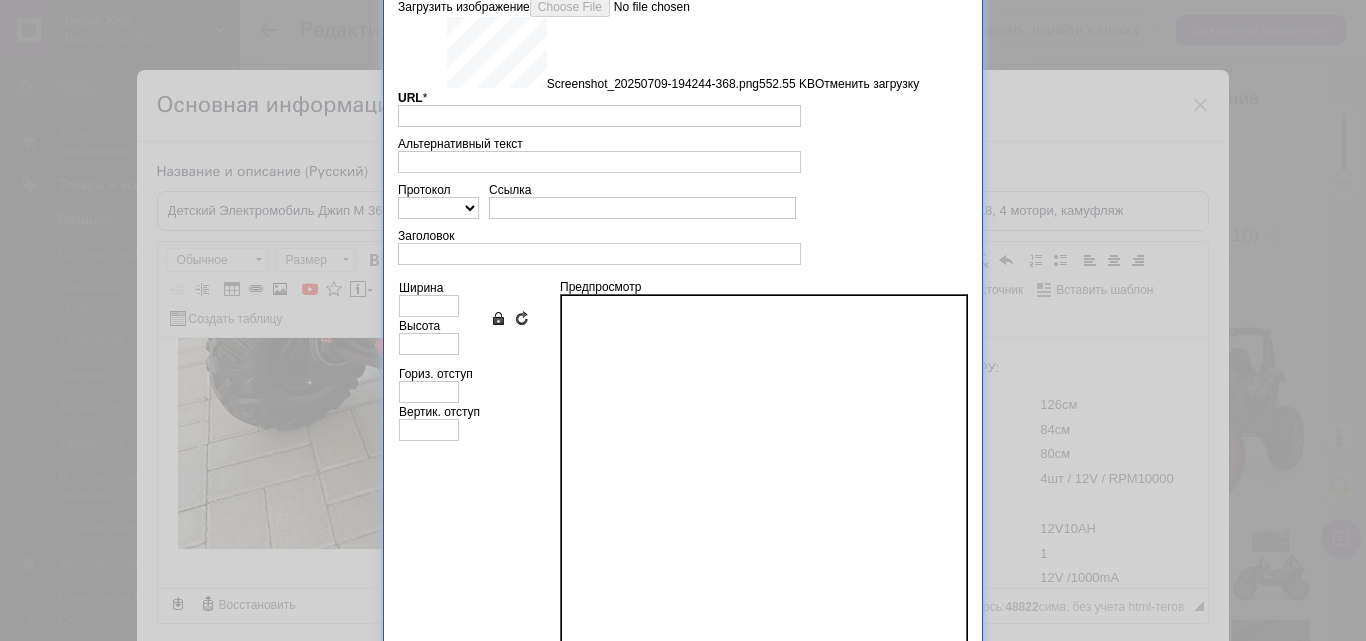 type on "[URL][DOMAIN_NAME]" 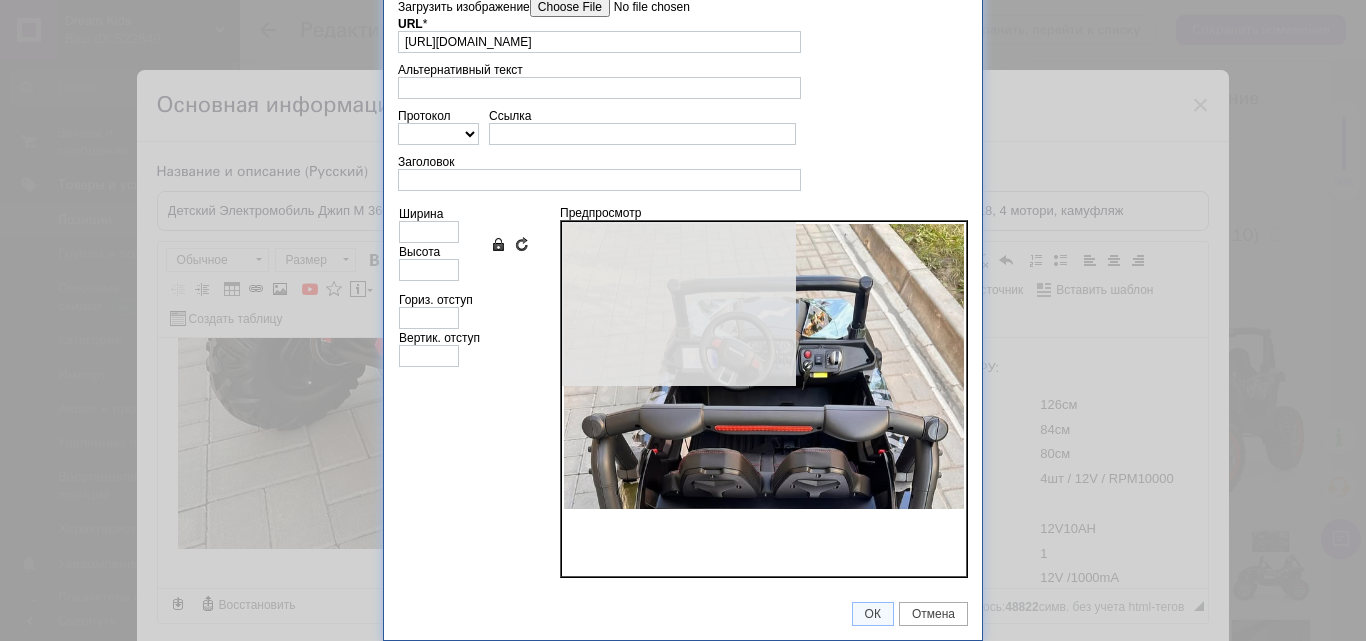 type on "640" 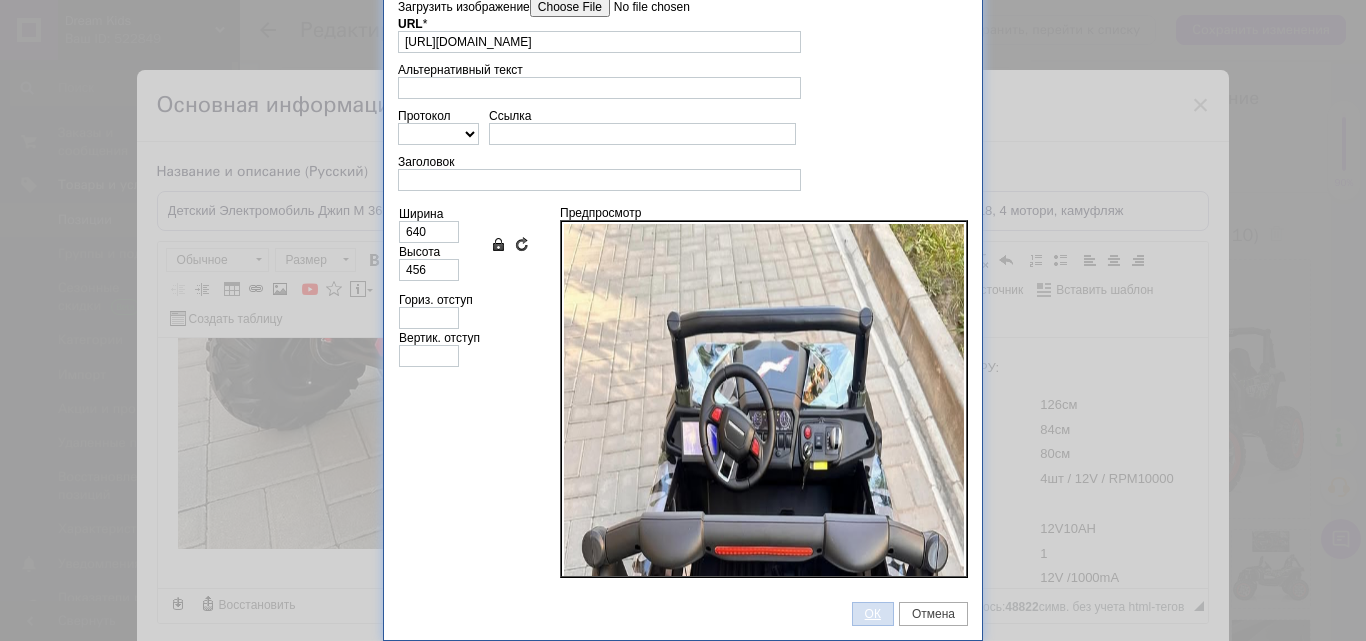 click on "ОК" at bounding box center [873, 614] 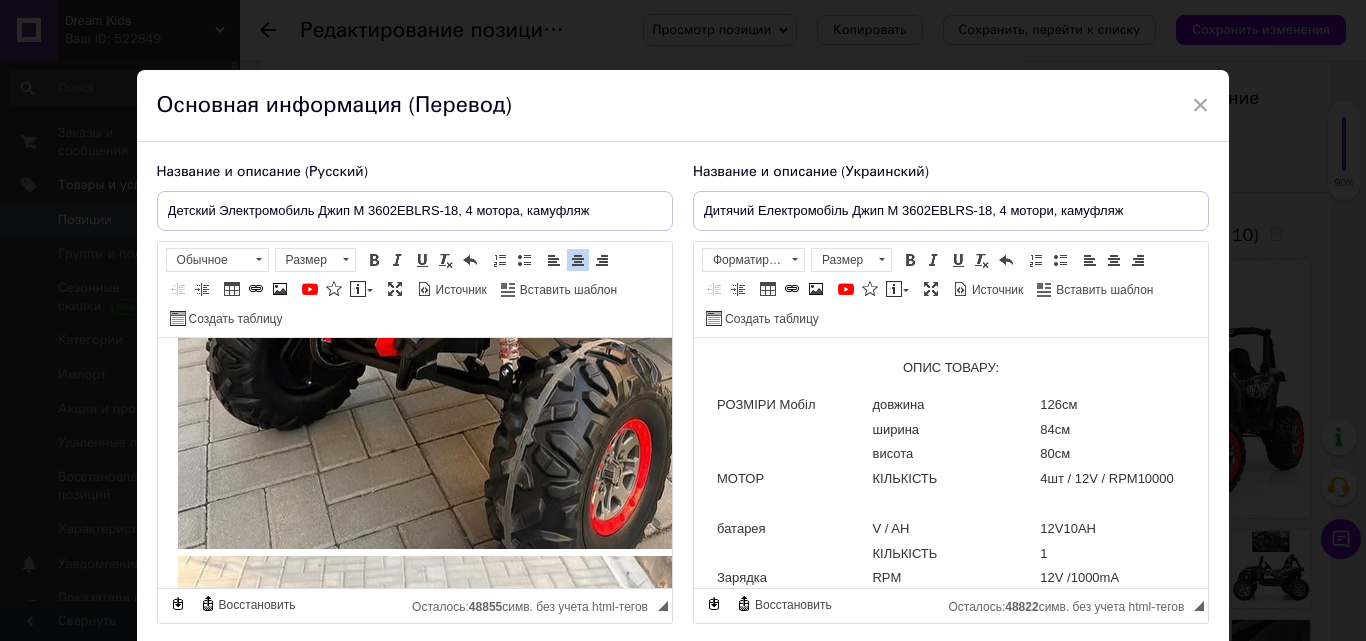 scroll, scrollTop: 975, scrollLeft: 0, axis: vertical 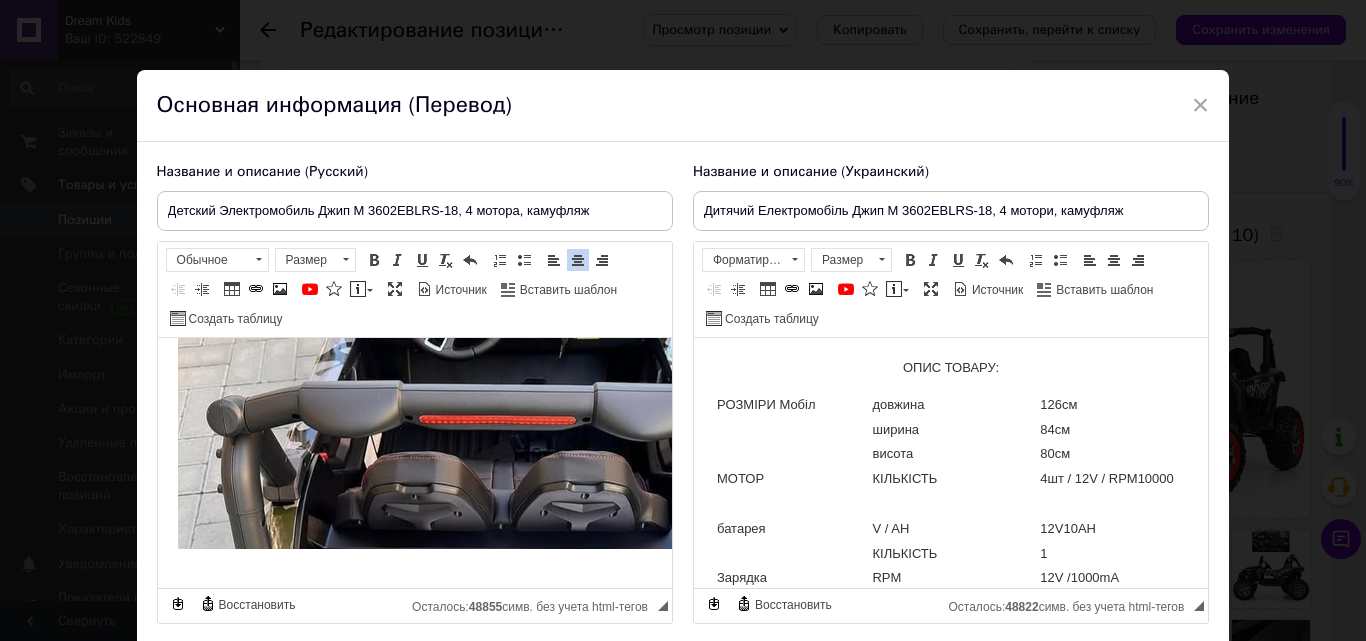 click at bounding box center (280, 289) 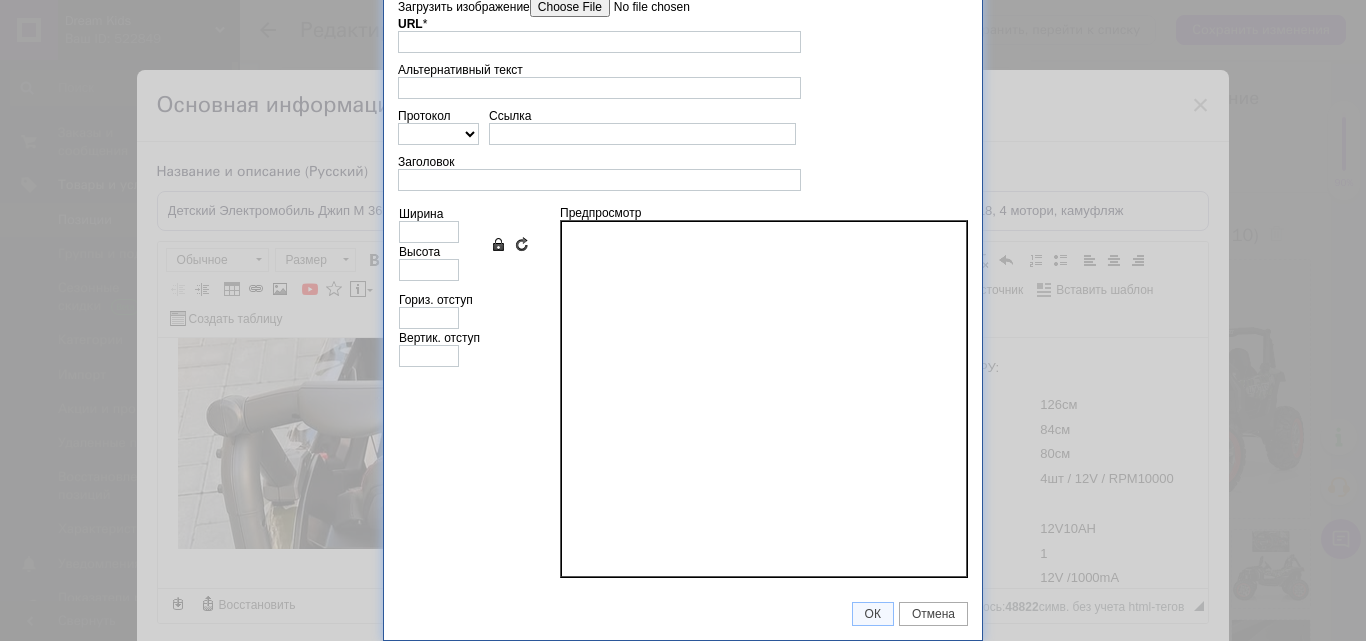 click on "Загрузить изображение" at bounding box center [643, 7] 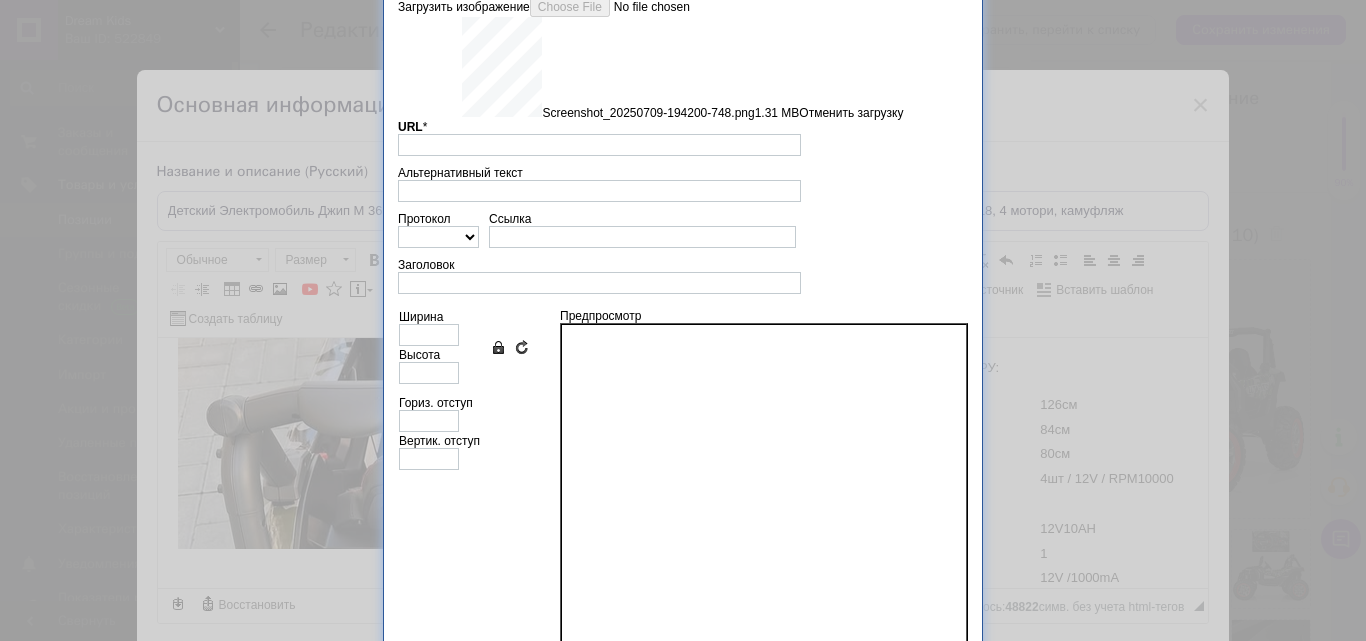 type on "[URL][DOMAIN_NAME]" 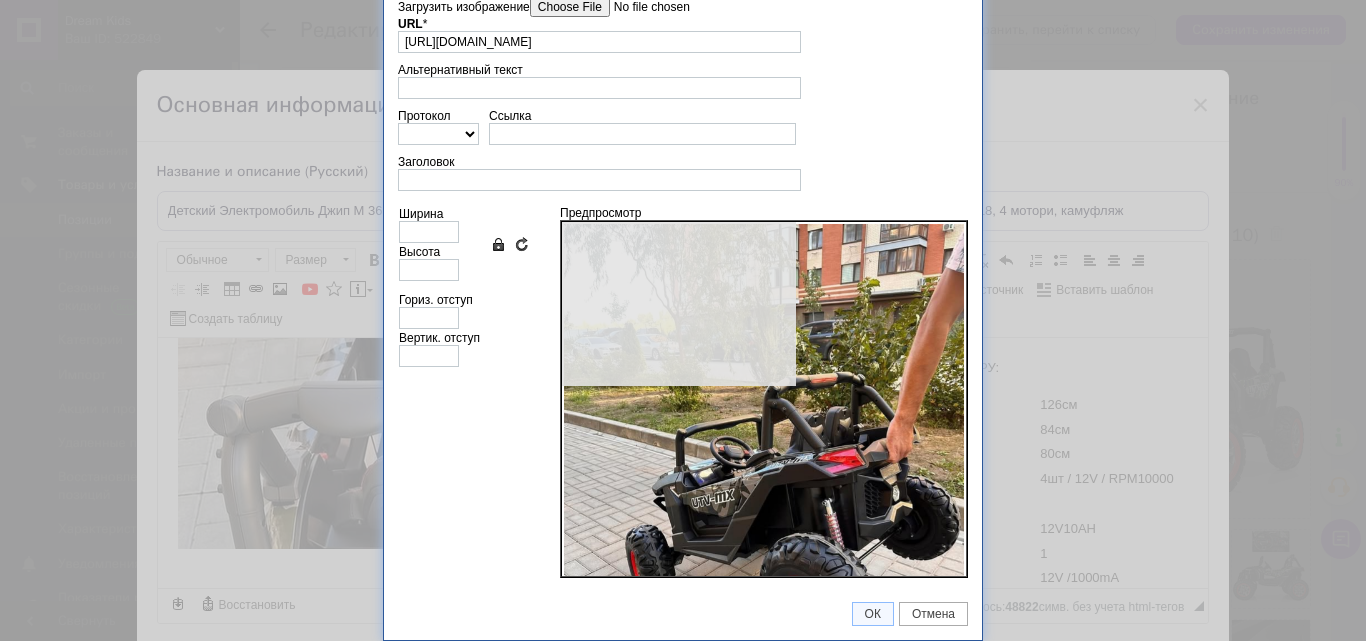 type on "640" 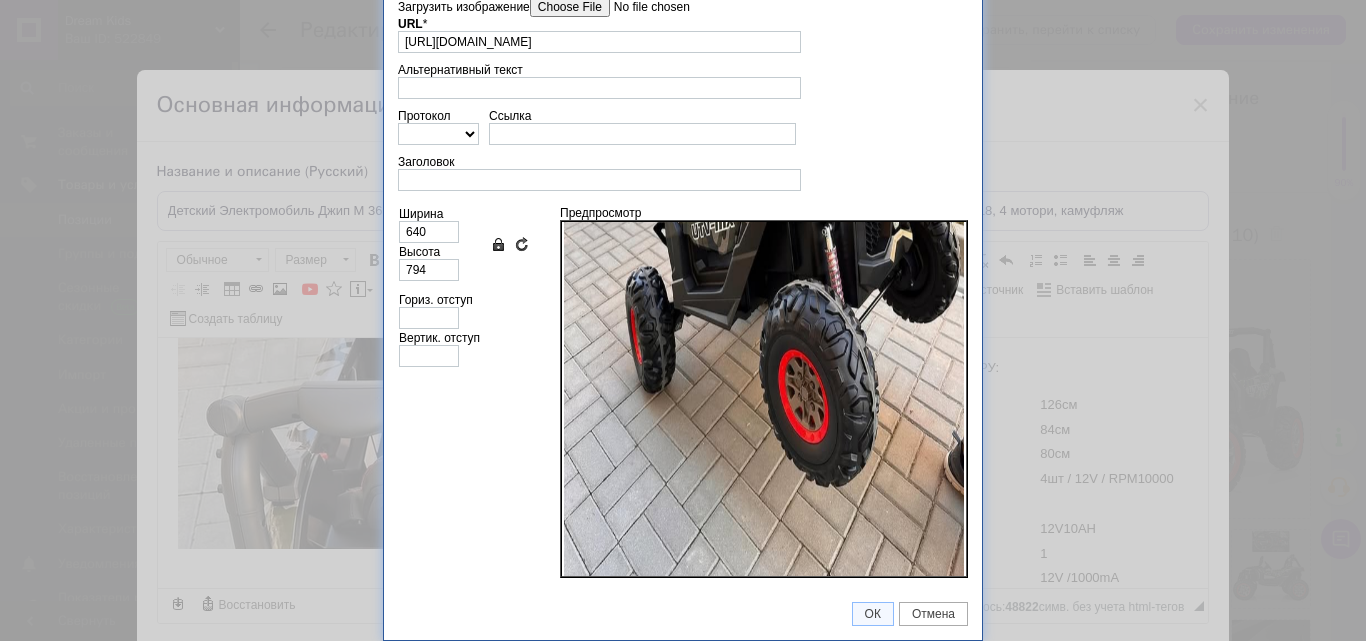 scroll, scrollTop: 453, scrollLeft: 0, axis: vertical 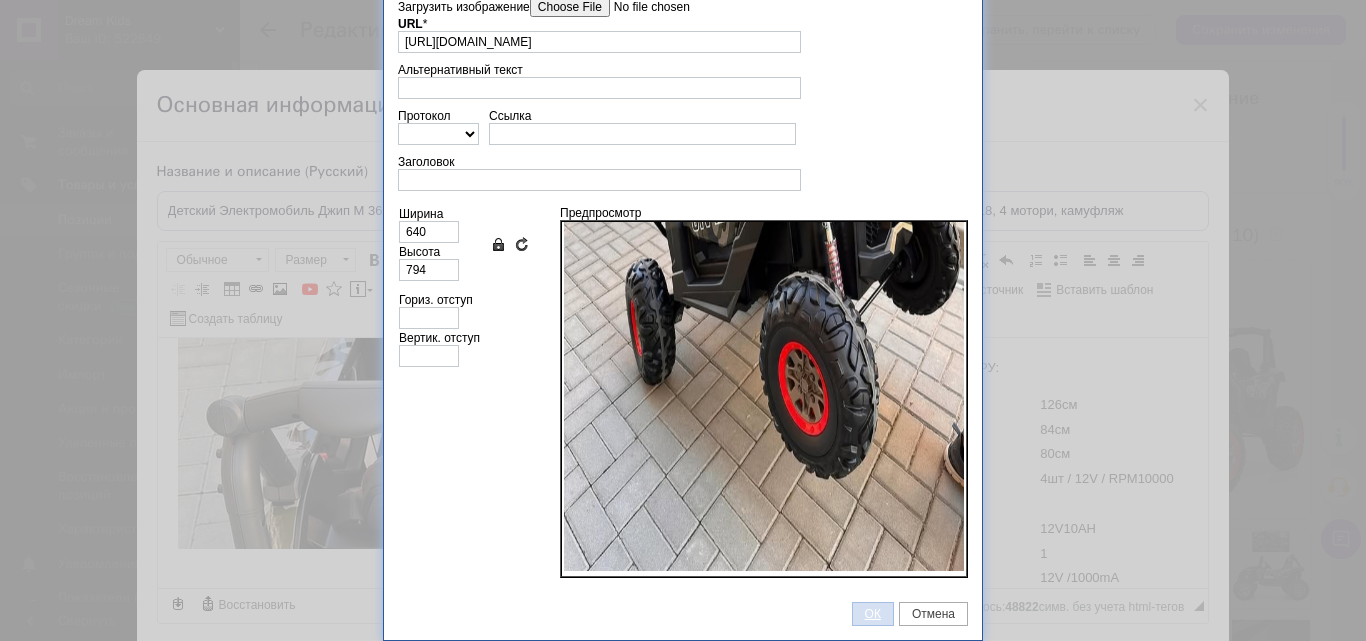 click on "ОК" at bounding box center [873, 614] 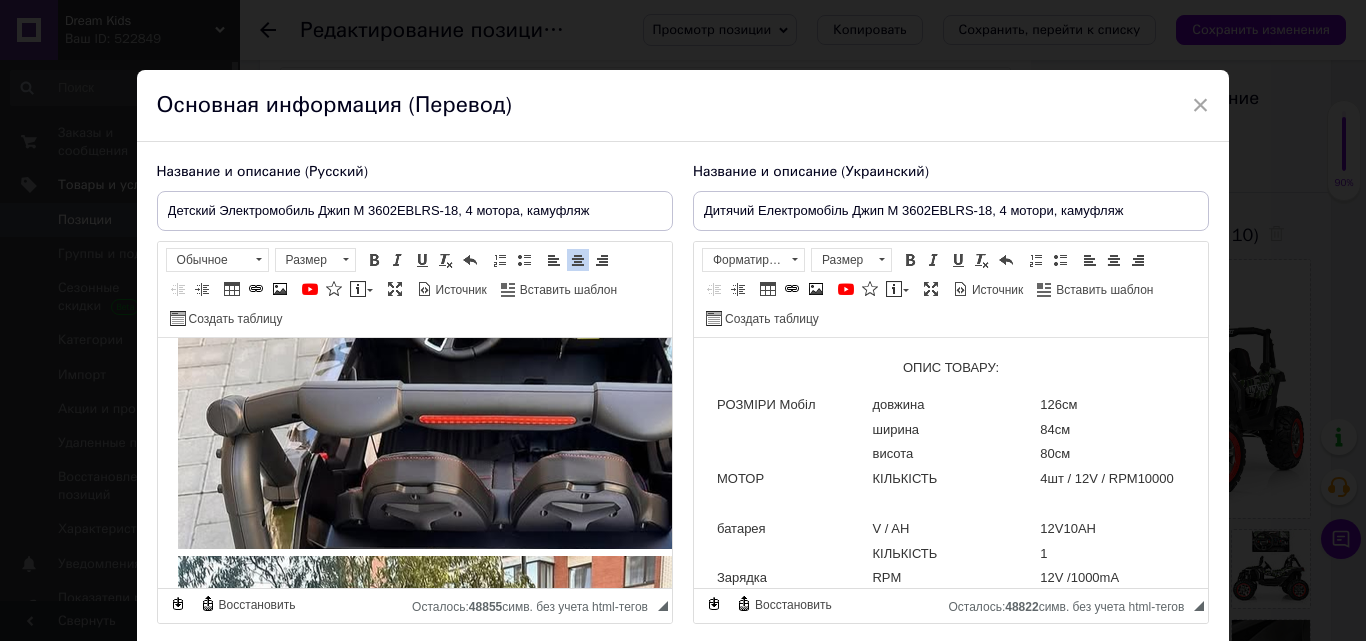 scroll, scrollTop: 1775, scrollLeft: 0, axis: vertical 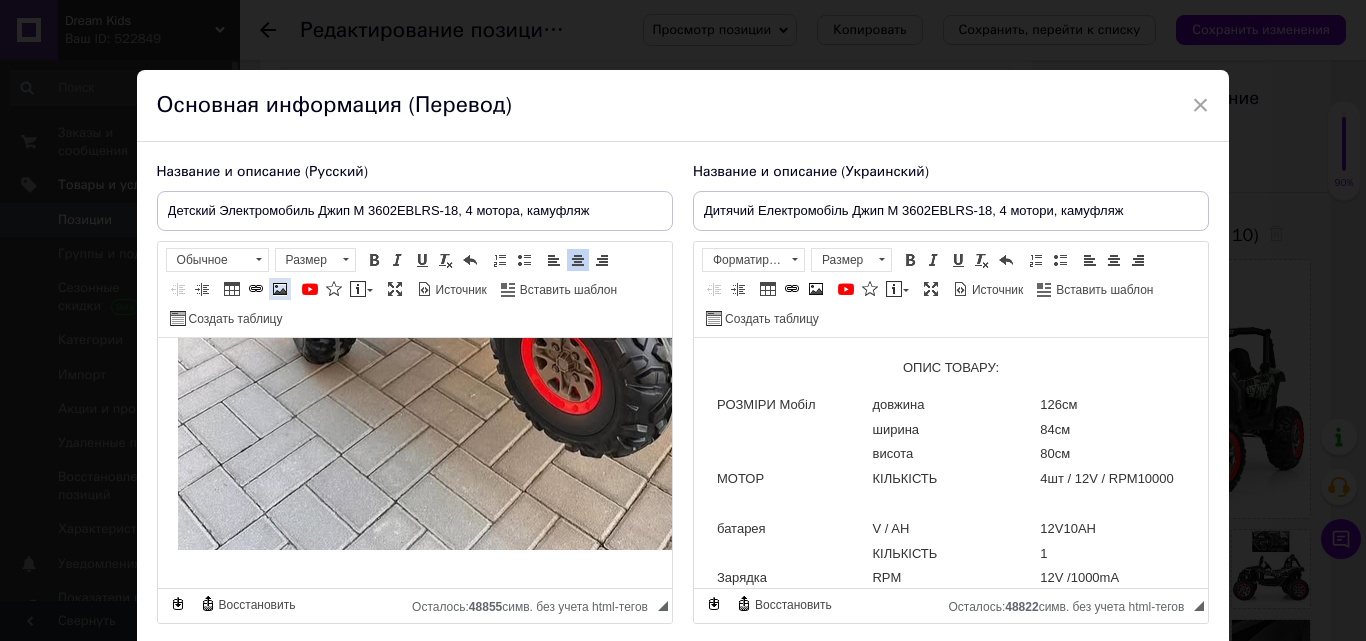click at bounding box center (280, 289) 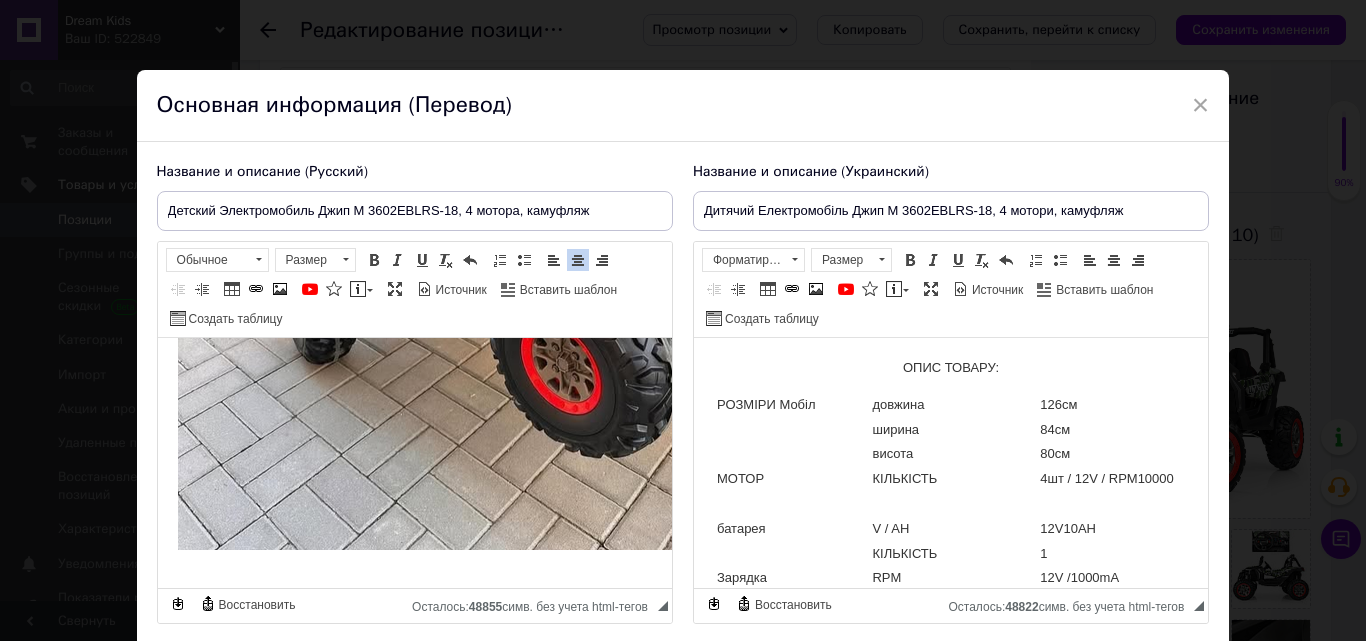scroll, scrollTop: 0, scrollLeft: 0, axis: both 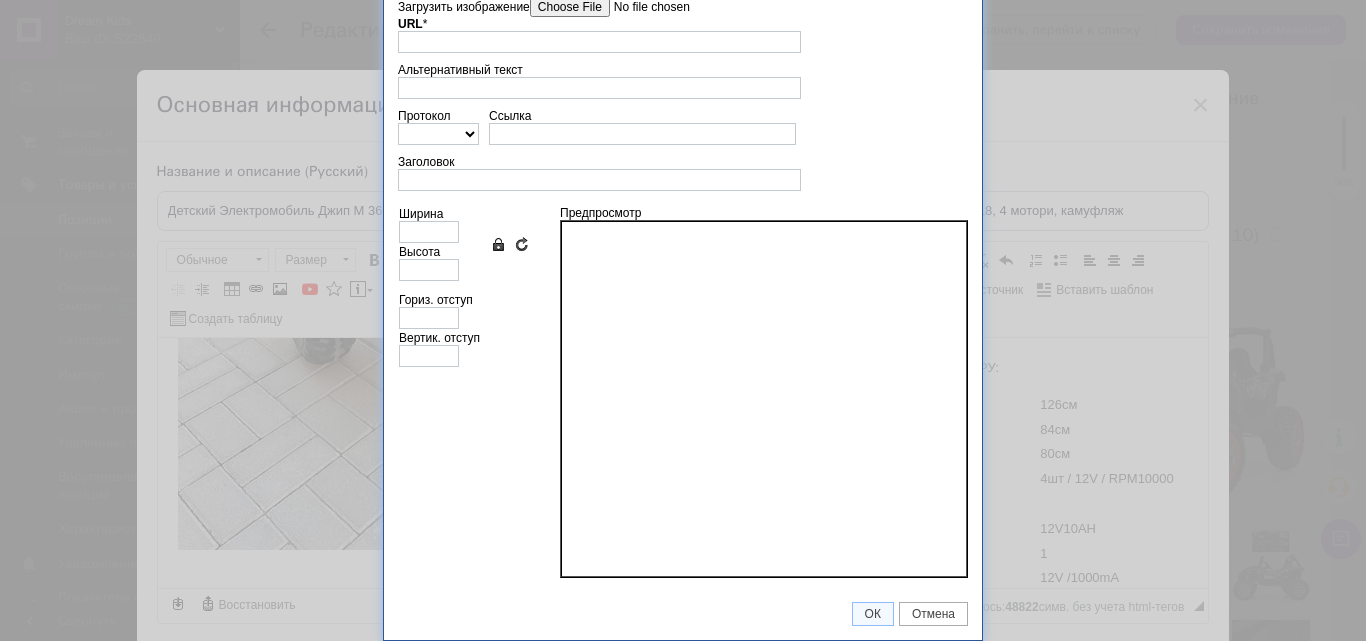 click on "Загрузить изображение" at bounding box center [643, 7] 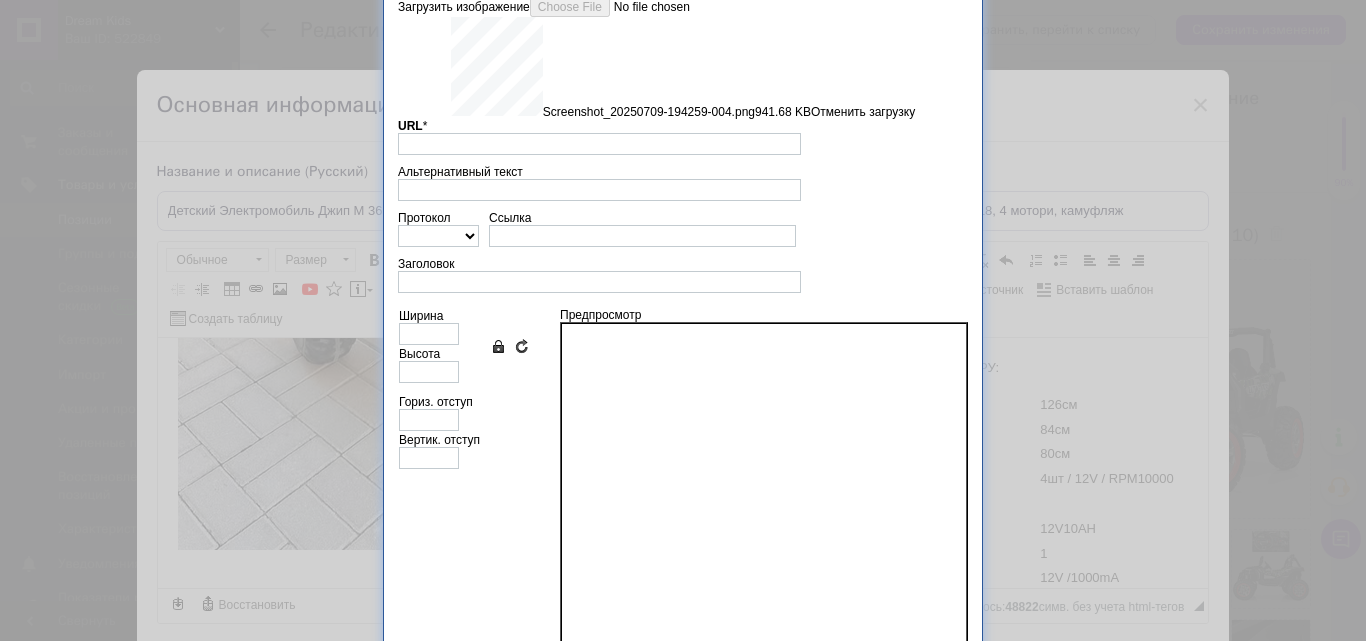 type on "[URL][DOMAIN_NAME]" 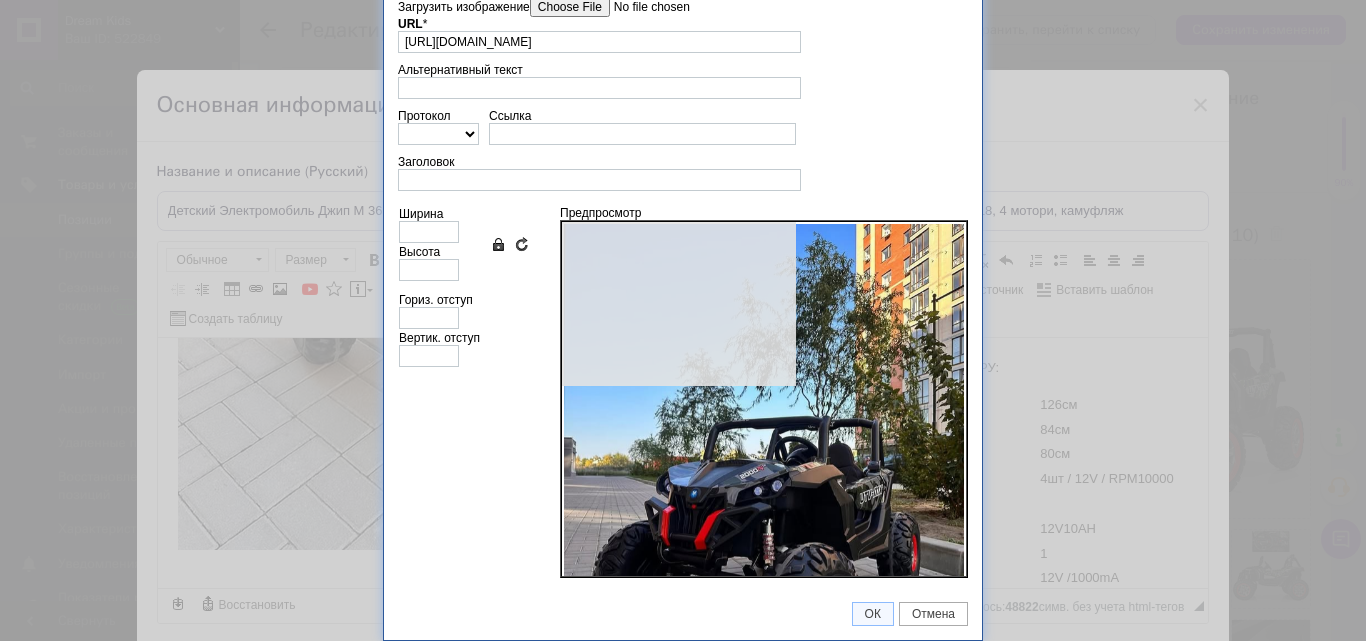 type on "640" 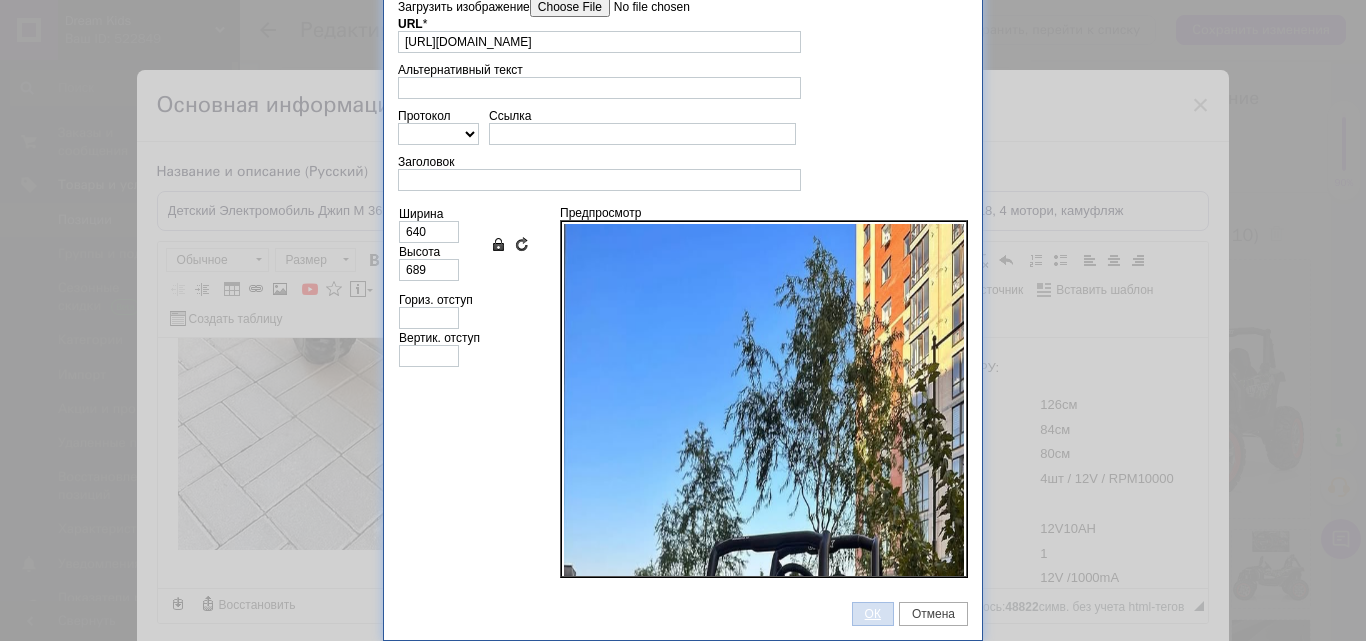click on "ОК" at bounding box center (873, 614) 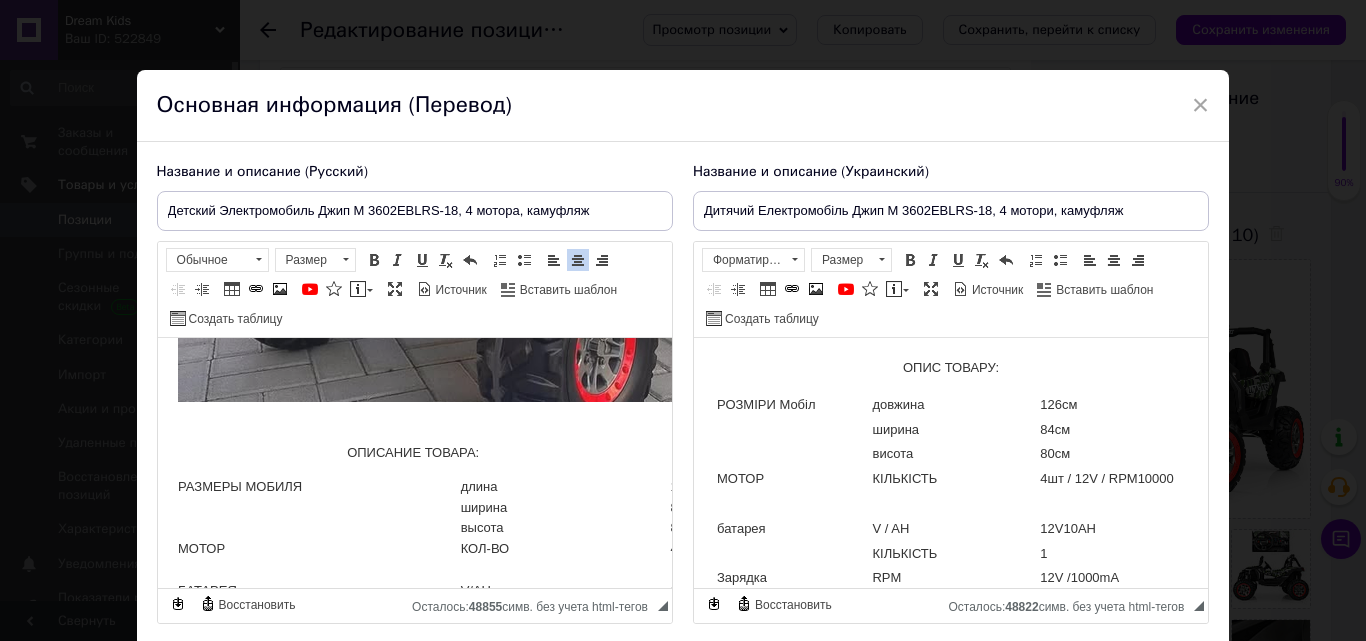 scroll, scrollTop: 2571, scrollLeft: 0, axis: vertical 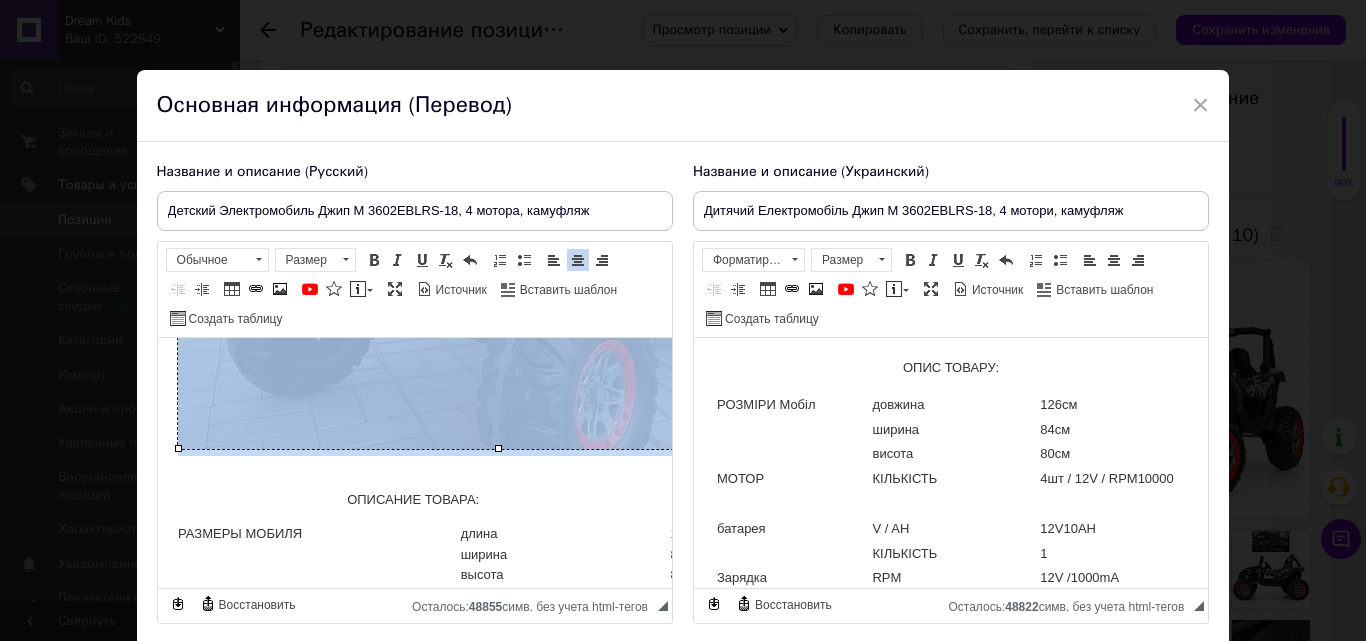 click 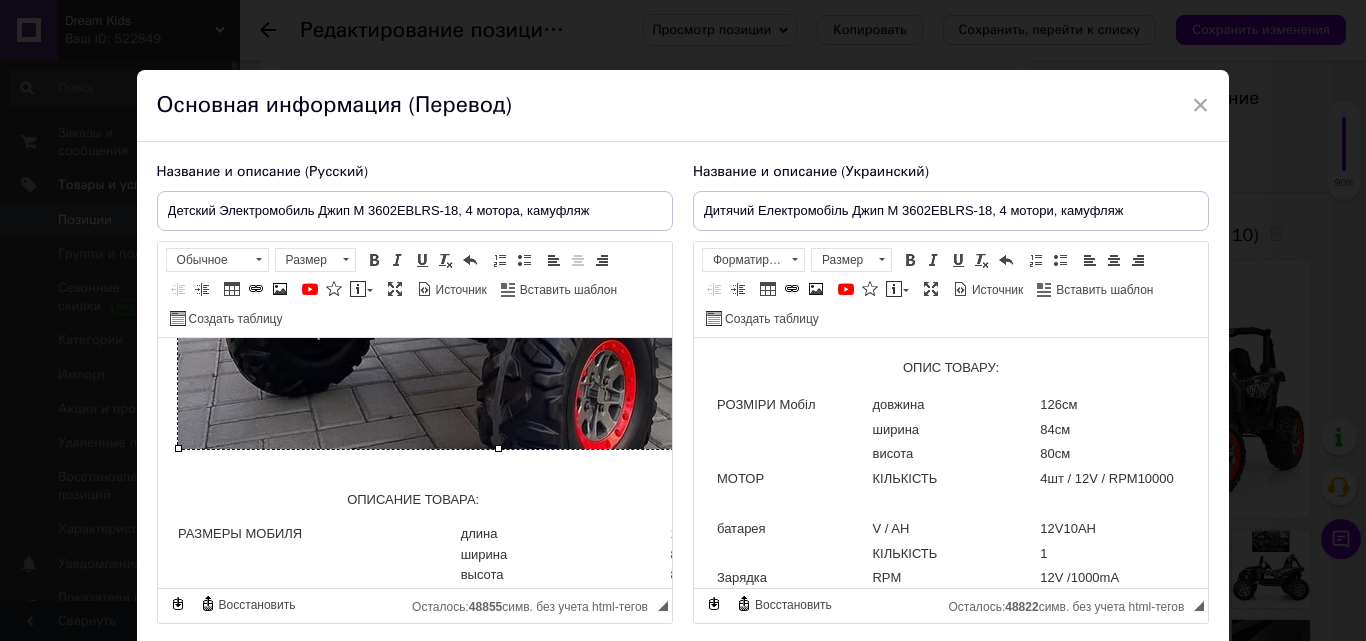 click on "​​​​​​​ ОПИСАНИЕ ТОВАРА:   РАЗМЕРЫ МОБИЛЯ длина 126см ширина  84см высота 80см МОТОР КОЛ-ВО 4шт/12V/RPM10000 БАТАРЕЯ V/AH 12V10AH КОЛ-ВО 1 ЗАРЯДКА RPM 1000mA ШТЕКЕР круглый одинарный V 15V ДОПУСТИМОСТЬ НАГРУЗКИ ПО ВЕСУ до 50кг ПО ВОЗРАСТУ от 3лет СТАРТ ПОВОРОТ КЛЮЧА + ЗВУК ПРИ СТАРТЕ + МЕДЛЕННЫЙ СТАРТ + МЕДЛЕННЫЙ СТОП + КОЛ_ВО СКОРОСТЕЙ В МАШИНЕ 3 НА ПУЛЬТЕ 3 ПЕРЕКЛЮЧЕНИЕ СКОРОСТЕЙ РЫЧАГ + ТУМБЛЕР ПЕРЕКЛЮЧЕНИЯ НА ПОЛНЫЙ ИЛИ ЗАДНИЙ ПРИВОД + СКОРОСТЬ 3-5км/ч ДВИЖЕНИЕ ВПЕРЕД НАЗАД РЫЧАГ + СВЕТ ФАРЫ  ПЕРЕДНИЕ + ФАРЫ ЗАДНИЕ + КНОПКА ВКЛ/ВЫКЛ СВЕТА + ЗВУК РЕГУЛИРОВКА ГРОМКОСТИ + МУЗЫКА + + MP3 +" at bounding box center [414, -303] 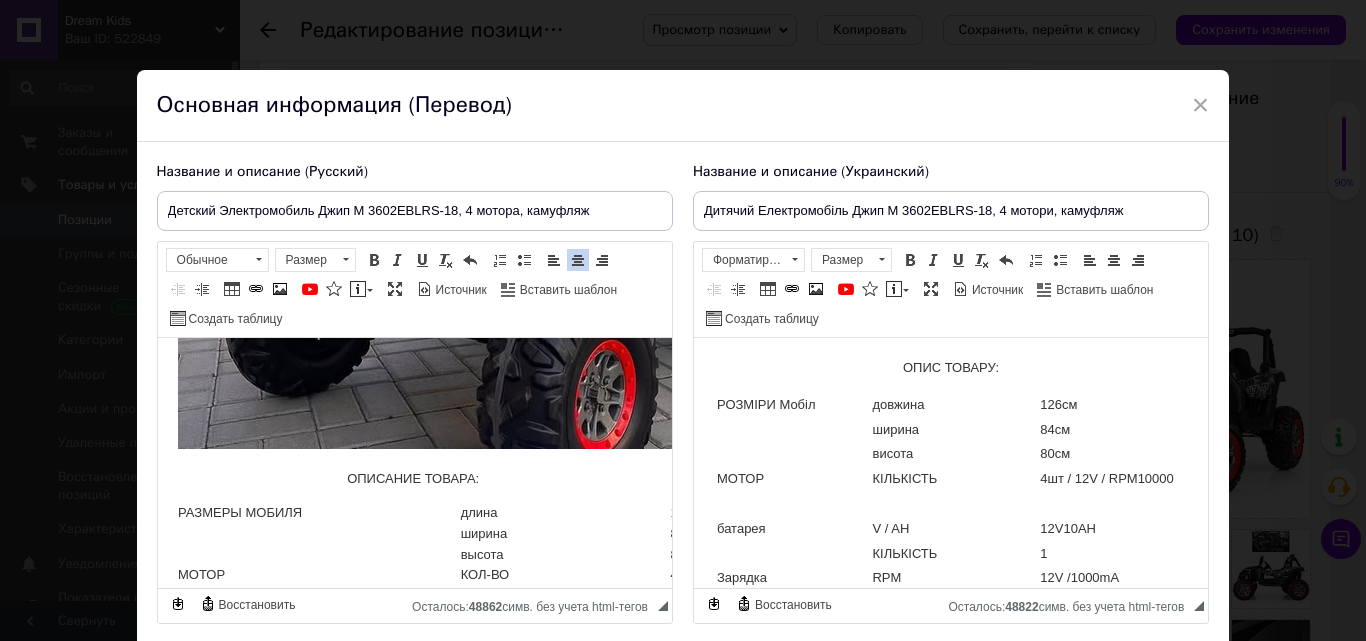 click on "ОПИС ТОВАРУ:" at bounding box center (950, 368) 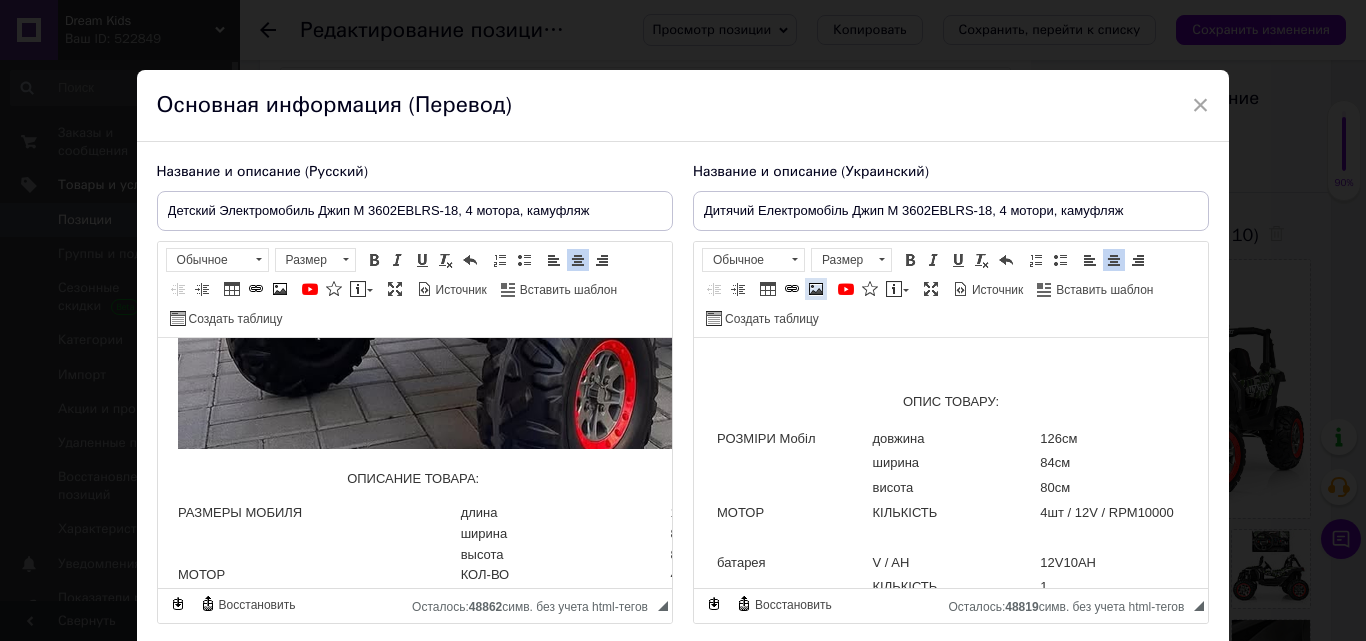 click at bounding box center (816, 289) 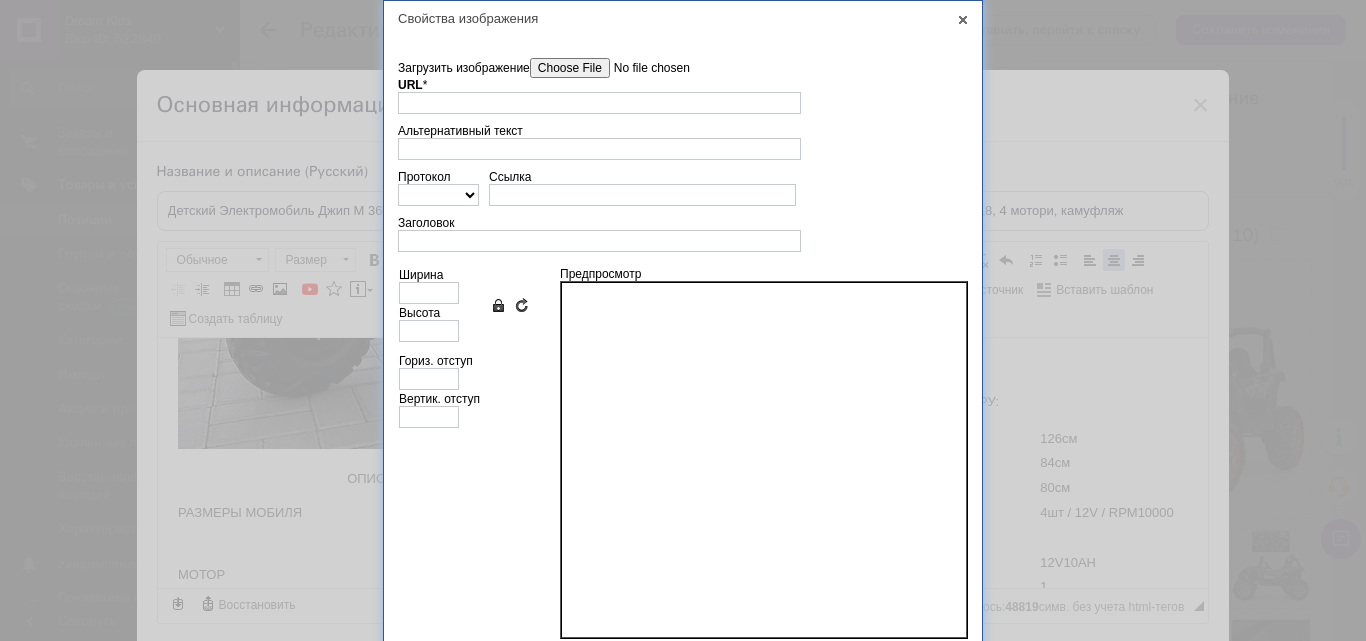 click on "Загрузить изображение" at bounding box center (643, 68) 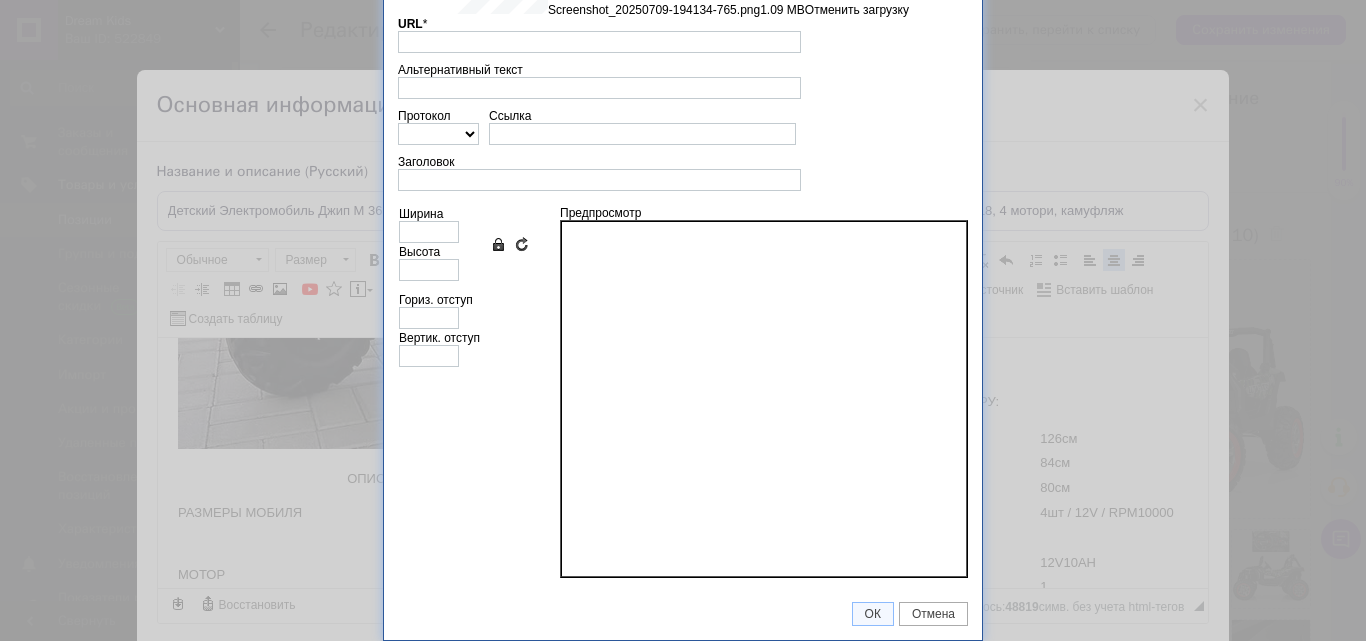 type on "[URL][DOMAIN_NAME]" 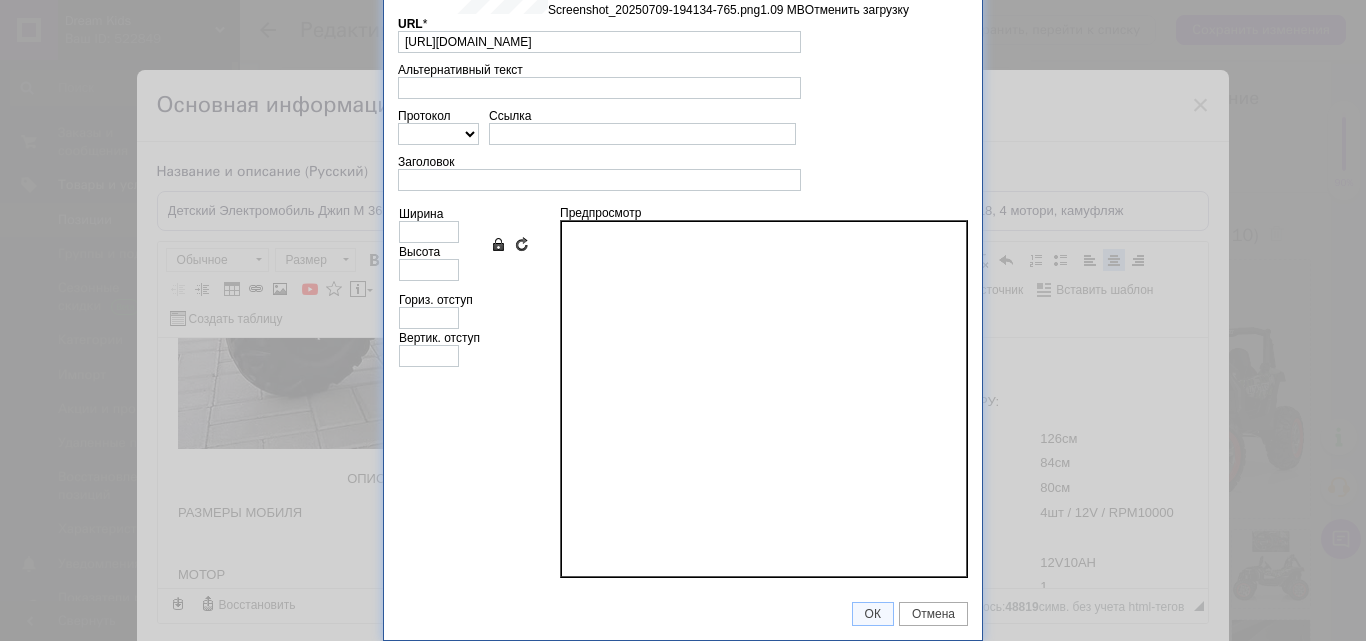type on "640" 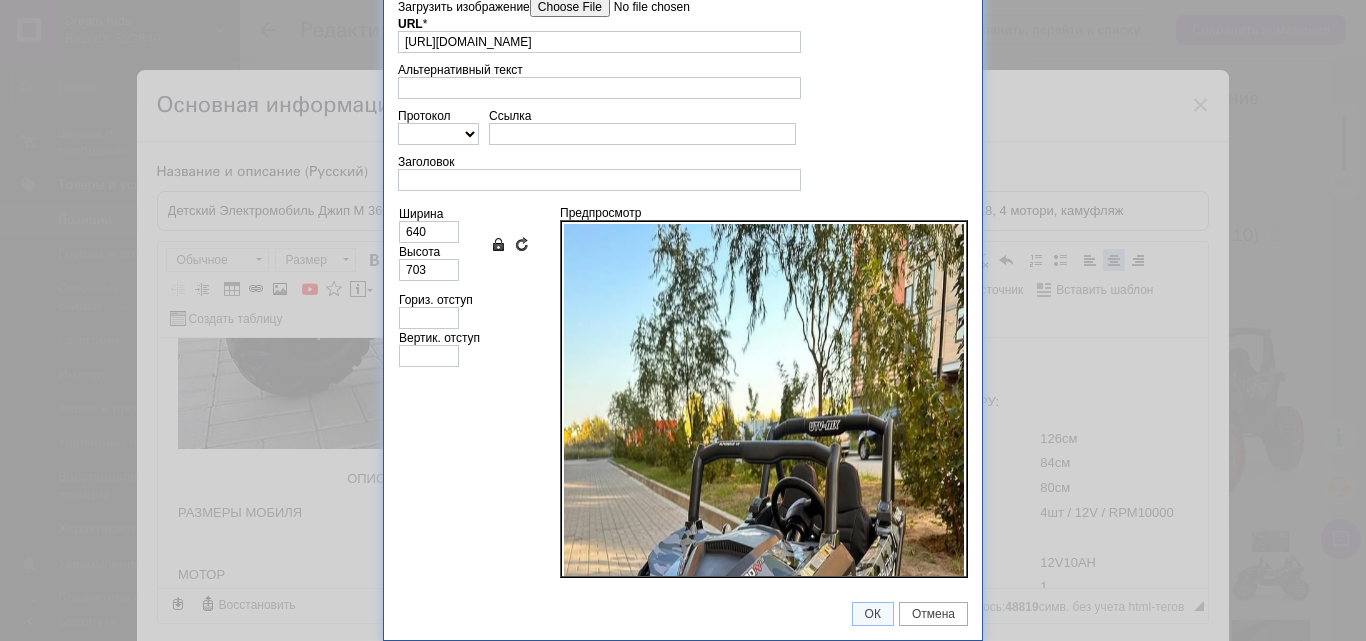 scroll, scrollTop: 61, scrollLeft: 0, axis: vertical 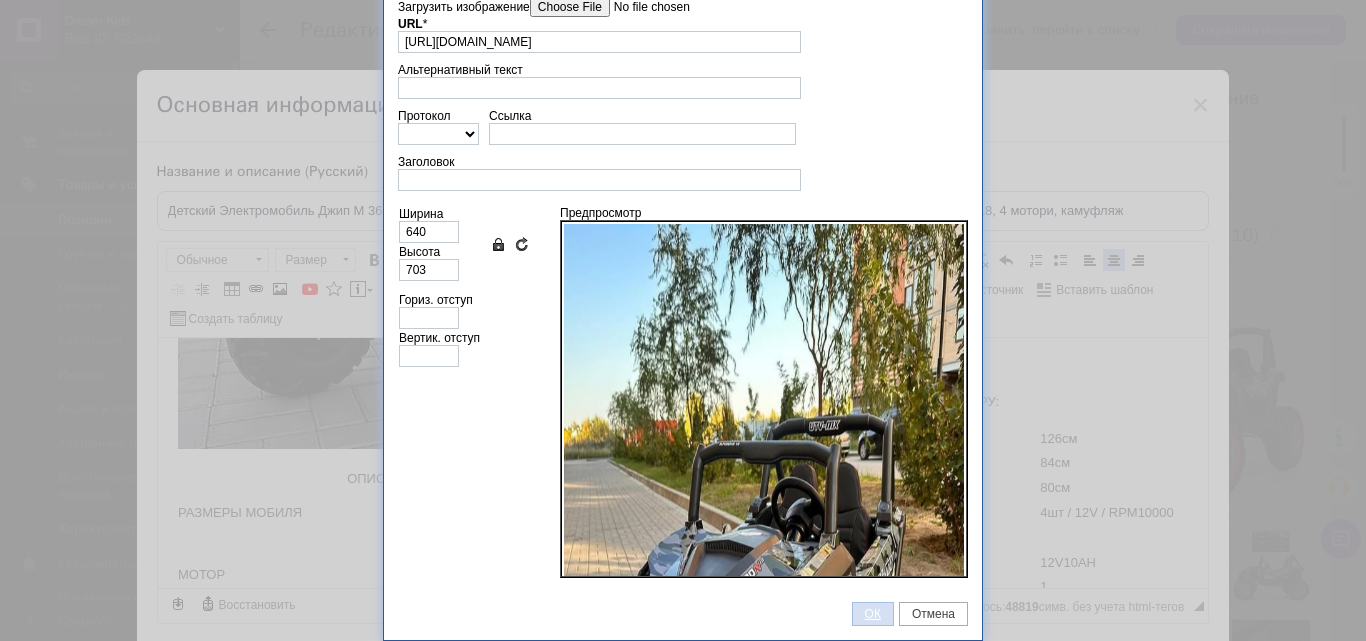 click on "ОК" at bounding box center [873, 614] 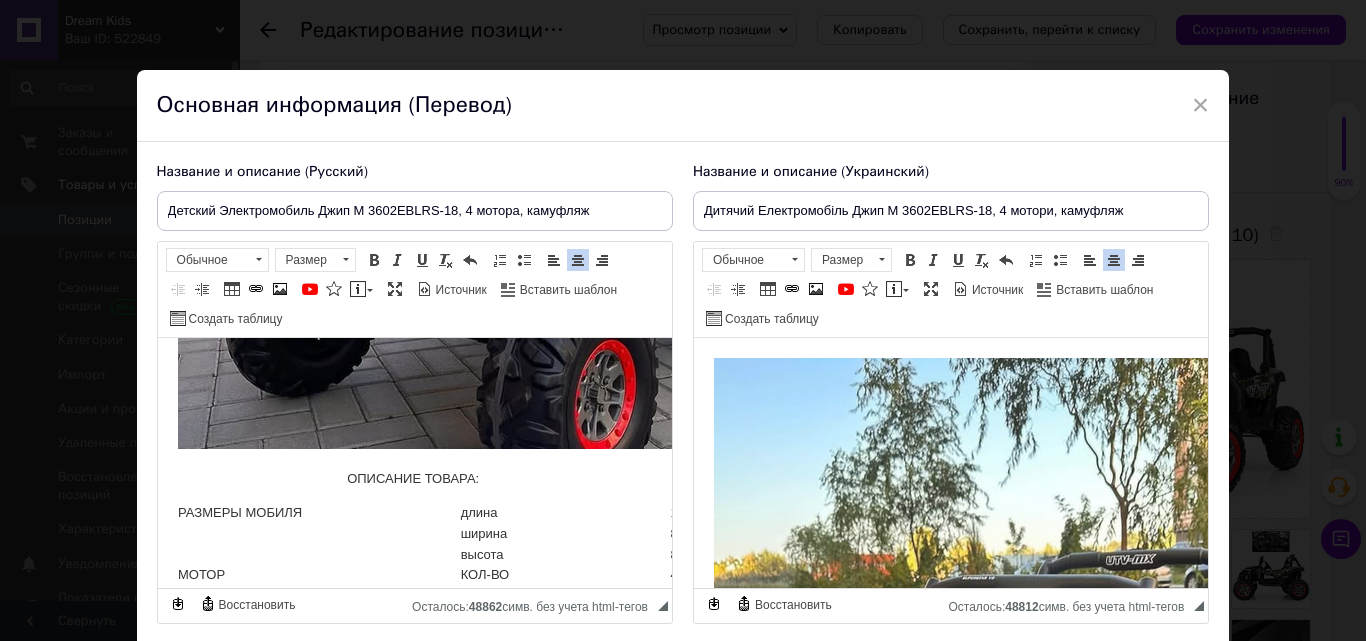 scroll, scrollTop: 512, scrollLeft: 0, axis: vertical 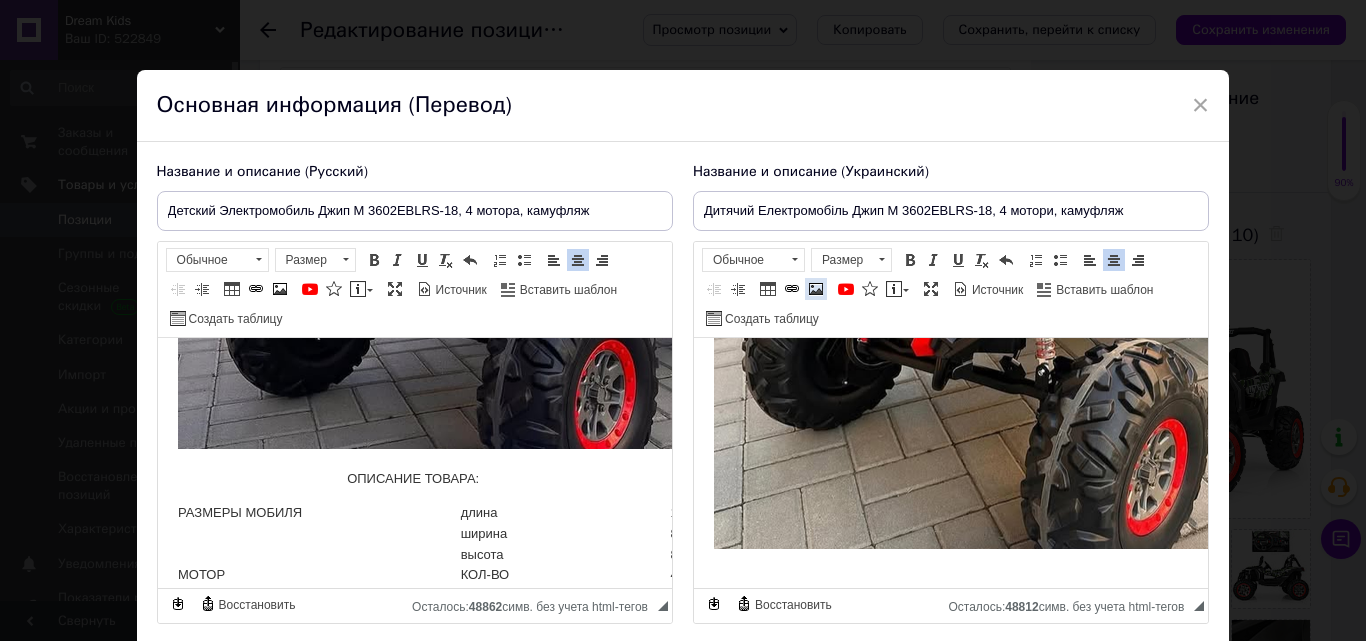 click at bounding box center [816, 289] 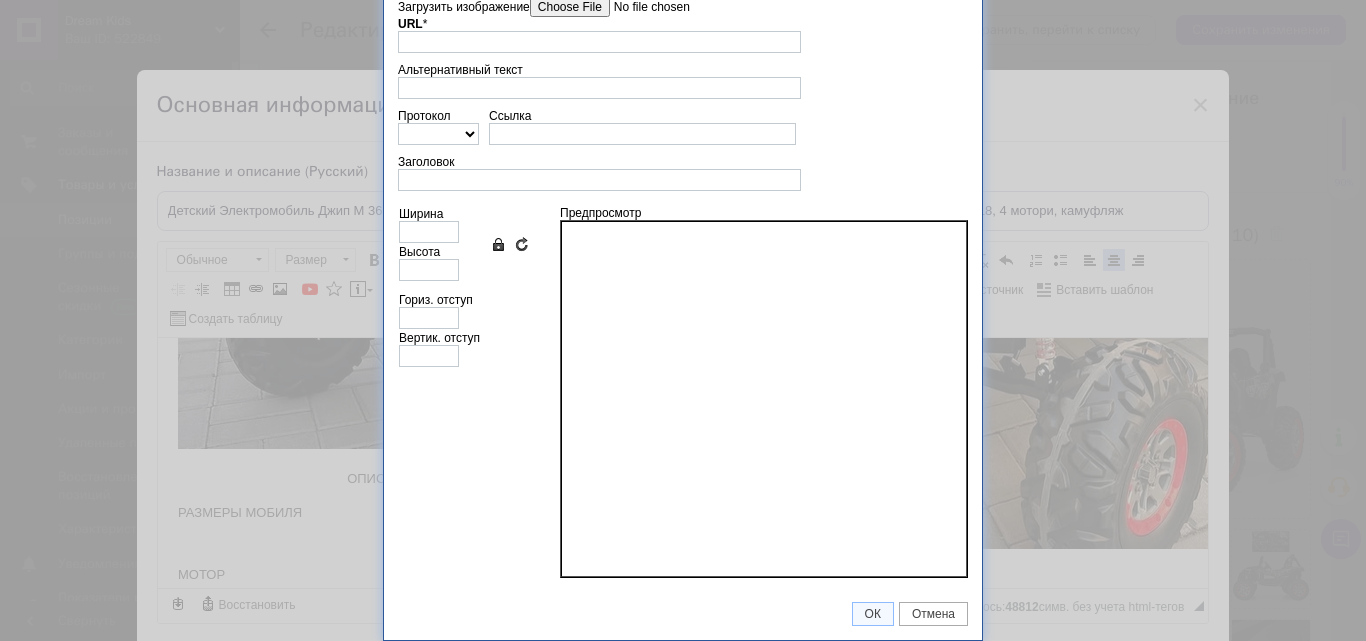 click on "Загрузить изображение" at bounding box center [643, 7] 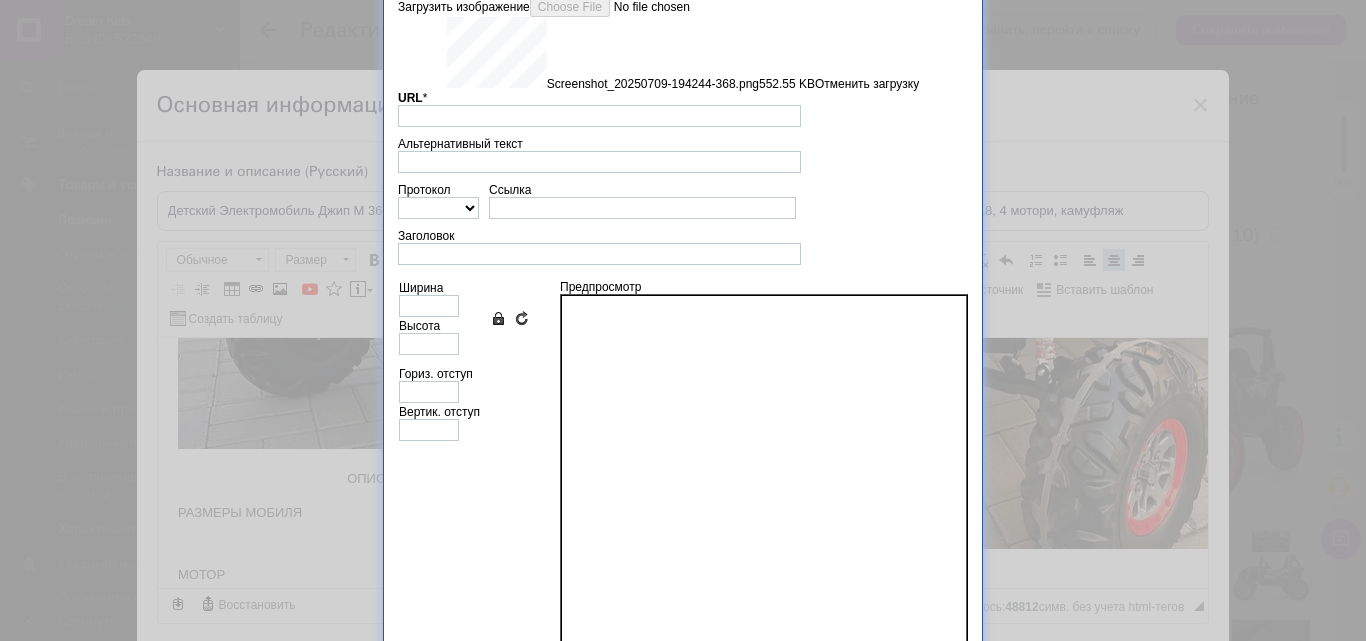 type on "[URL][DOMAIN_NAME]" 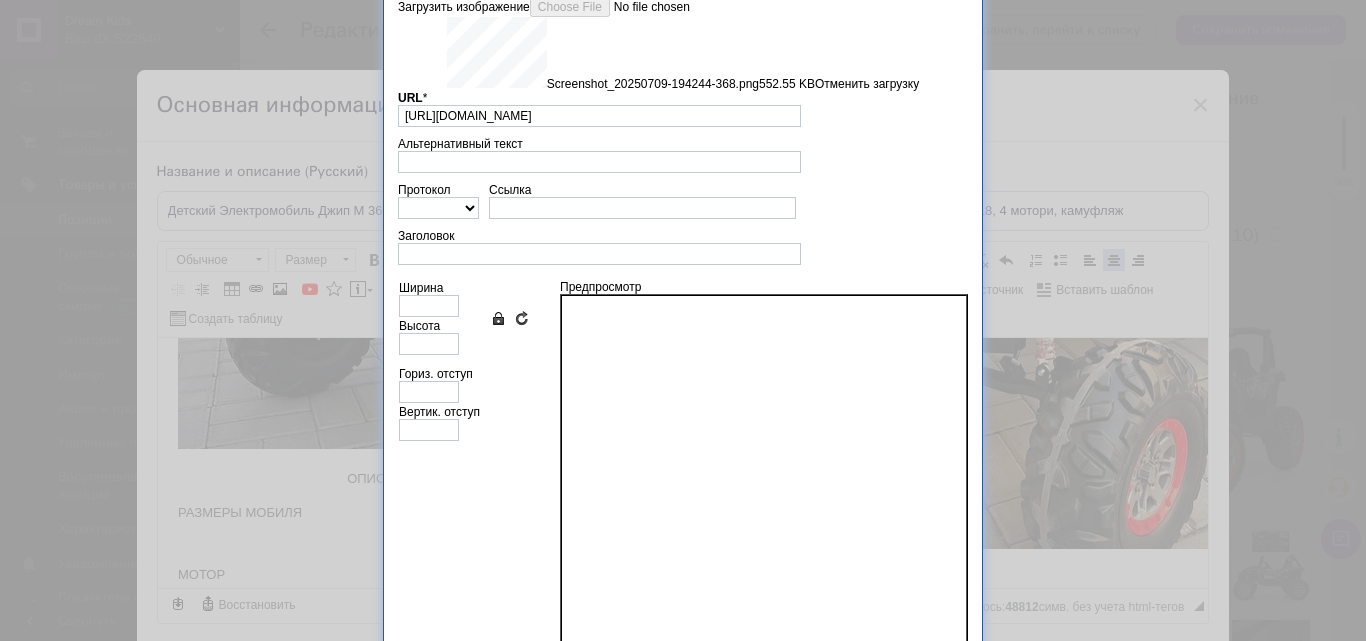 type on "640" 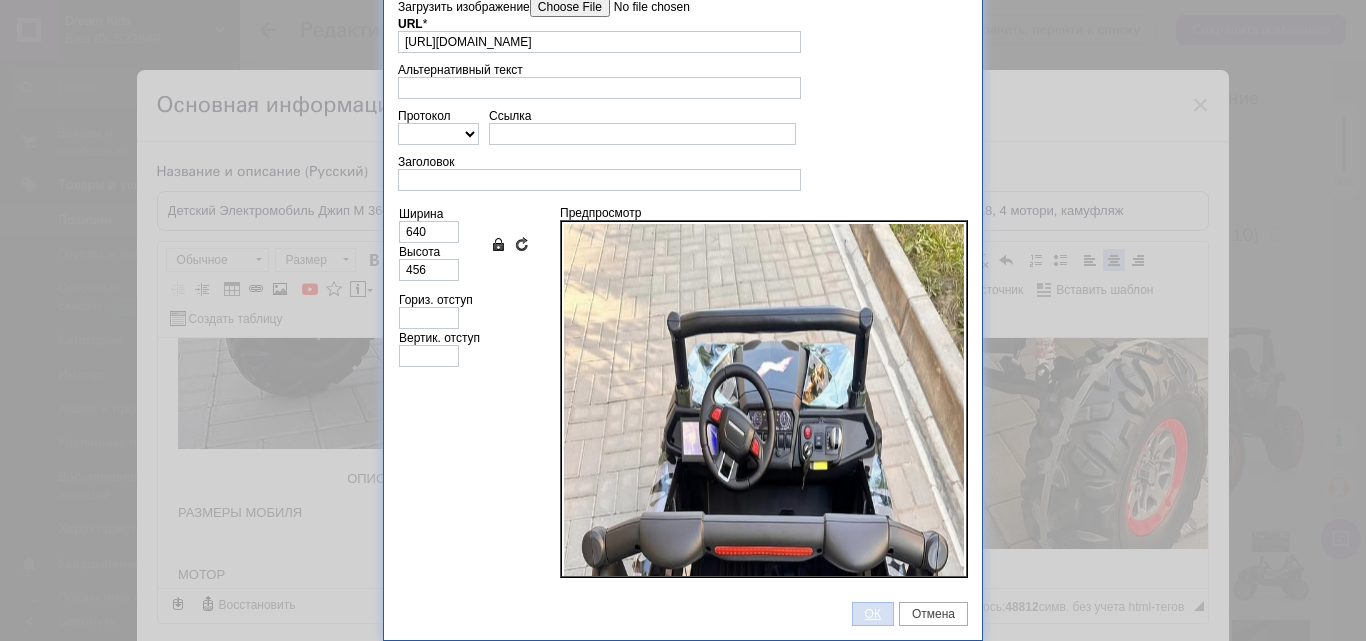 click on "ОК" at bounding box center [873, 614] 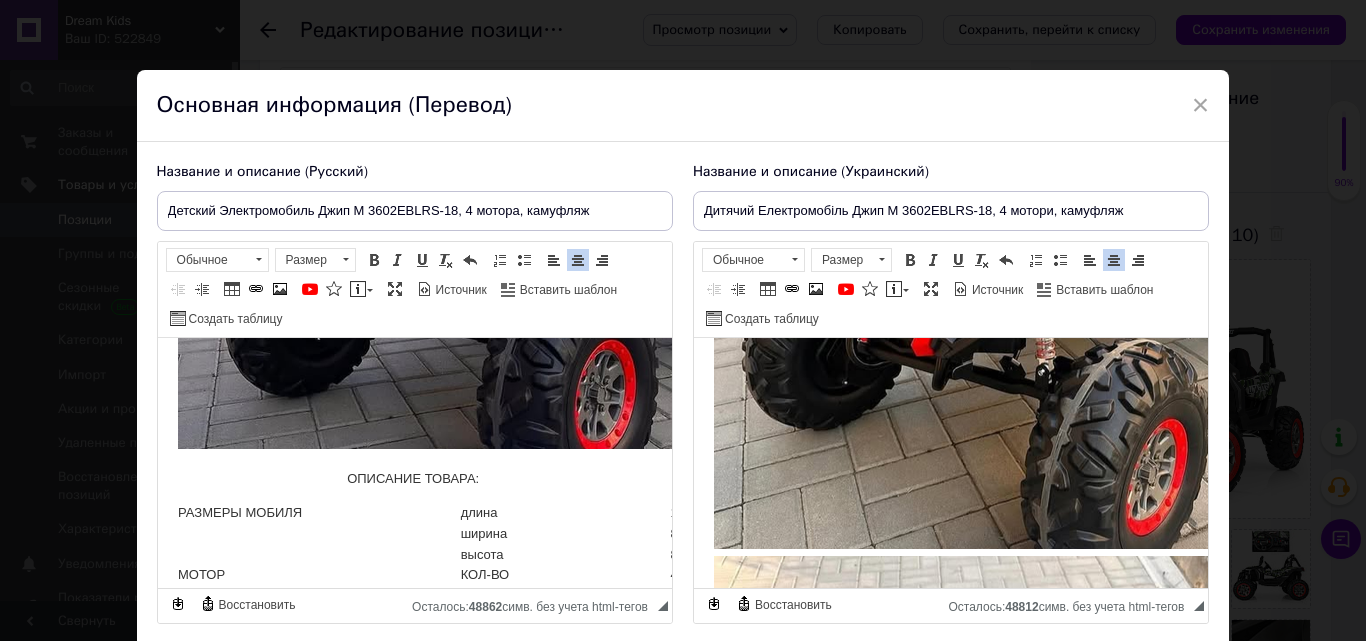 scroll, scrollTop: 975, scrollLeft: 0, axis: vertical 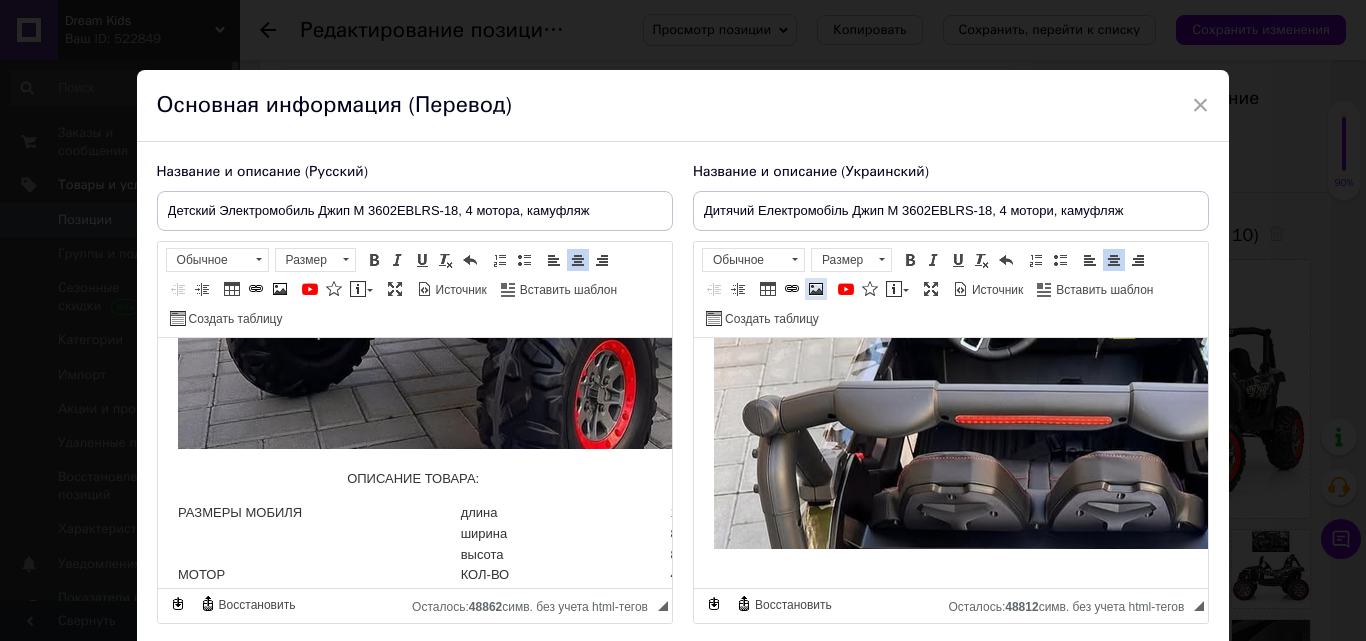 click at bounding box center (816, 289) 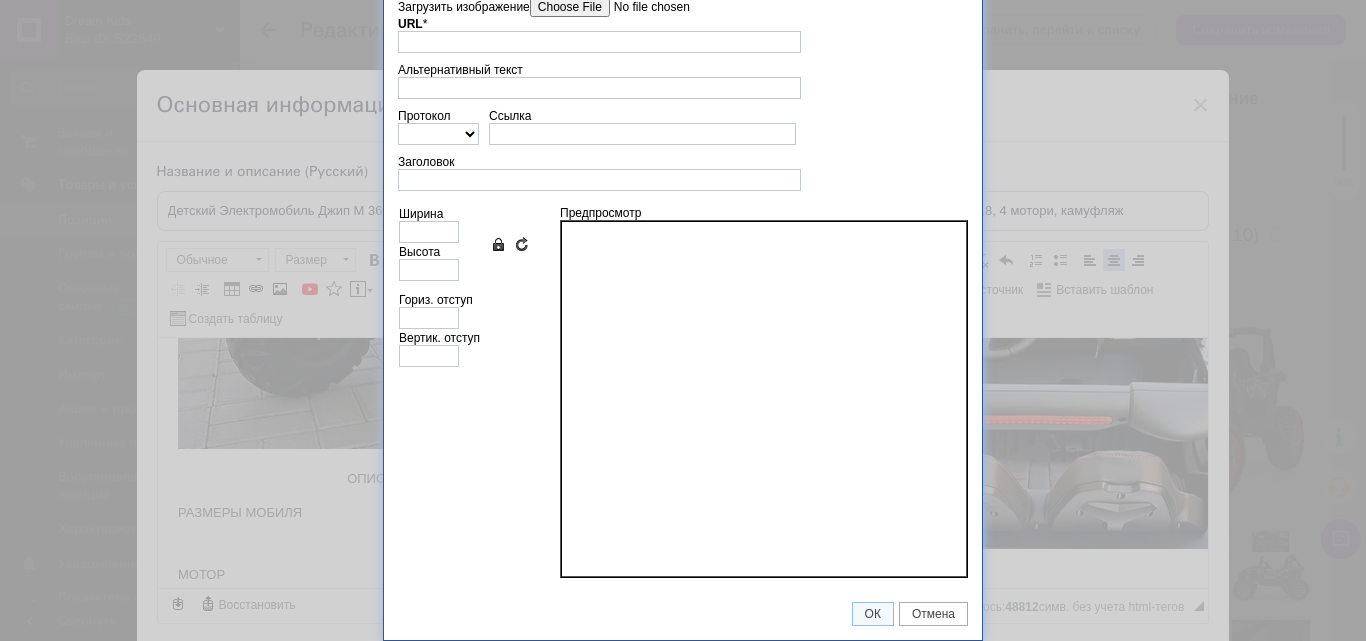 click on "Загрузить изображение" at bounding box center (643, 7) 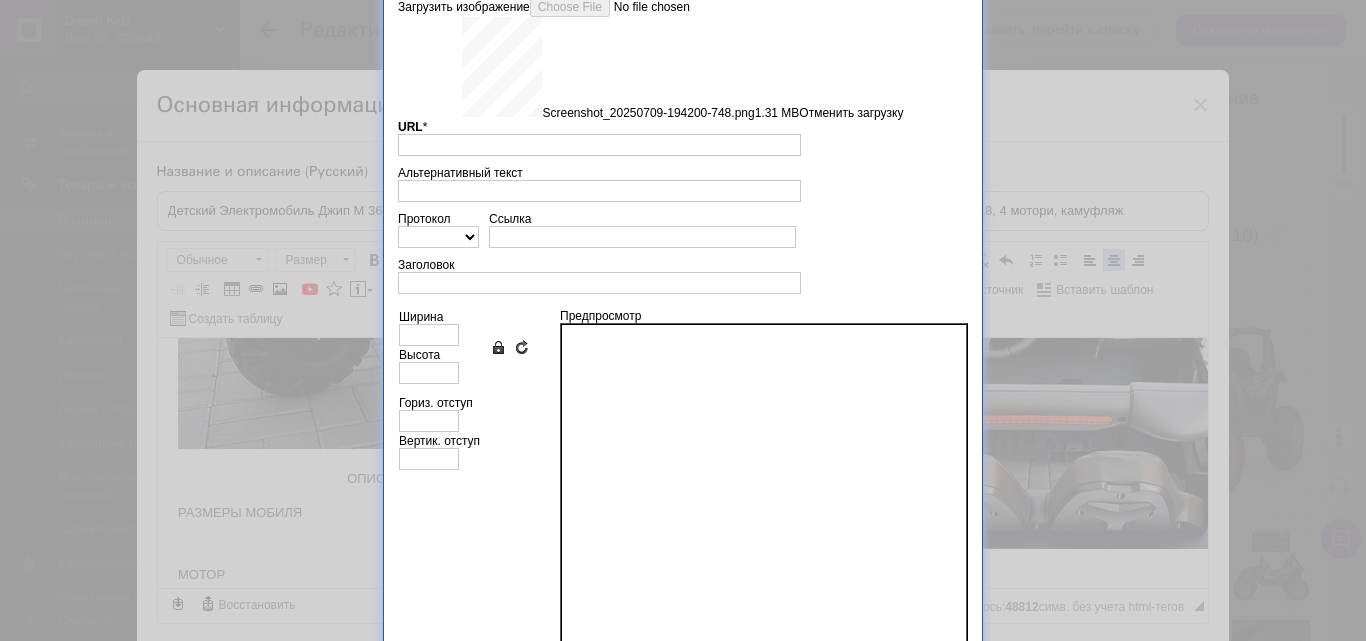 type on "[URL][DOMAIN_NAME]" 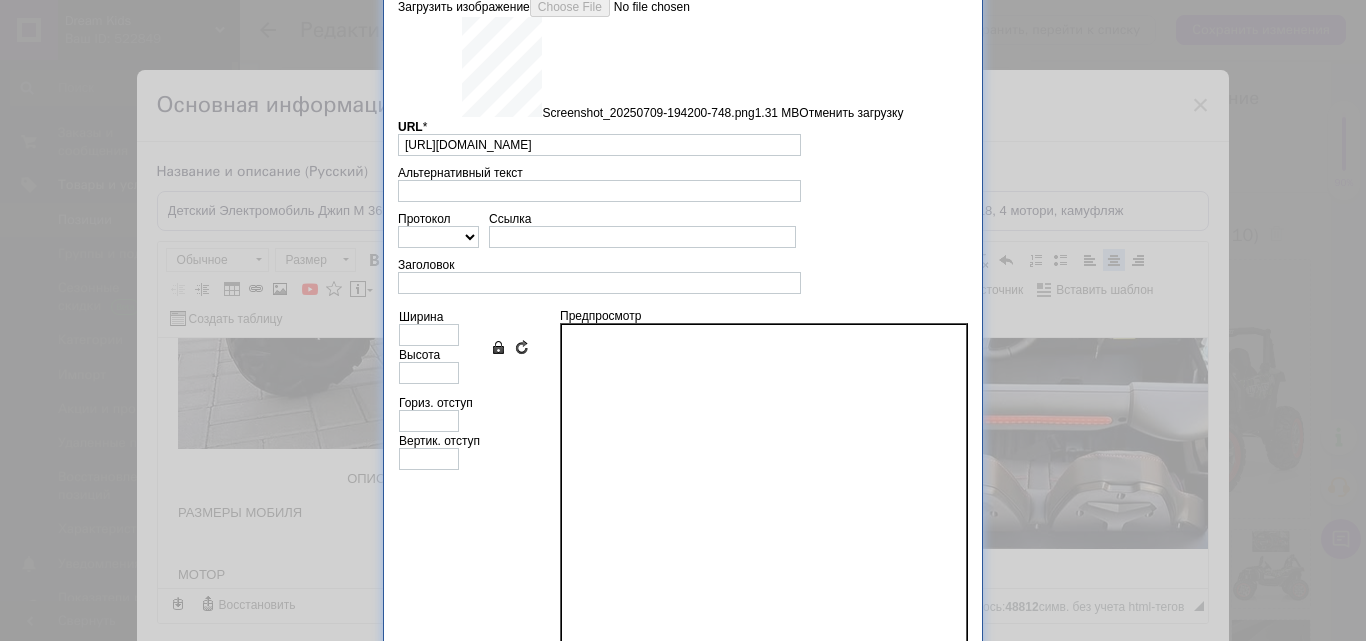 type on "640" 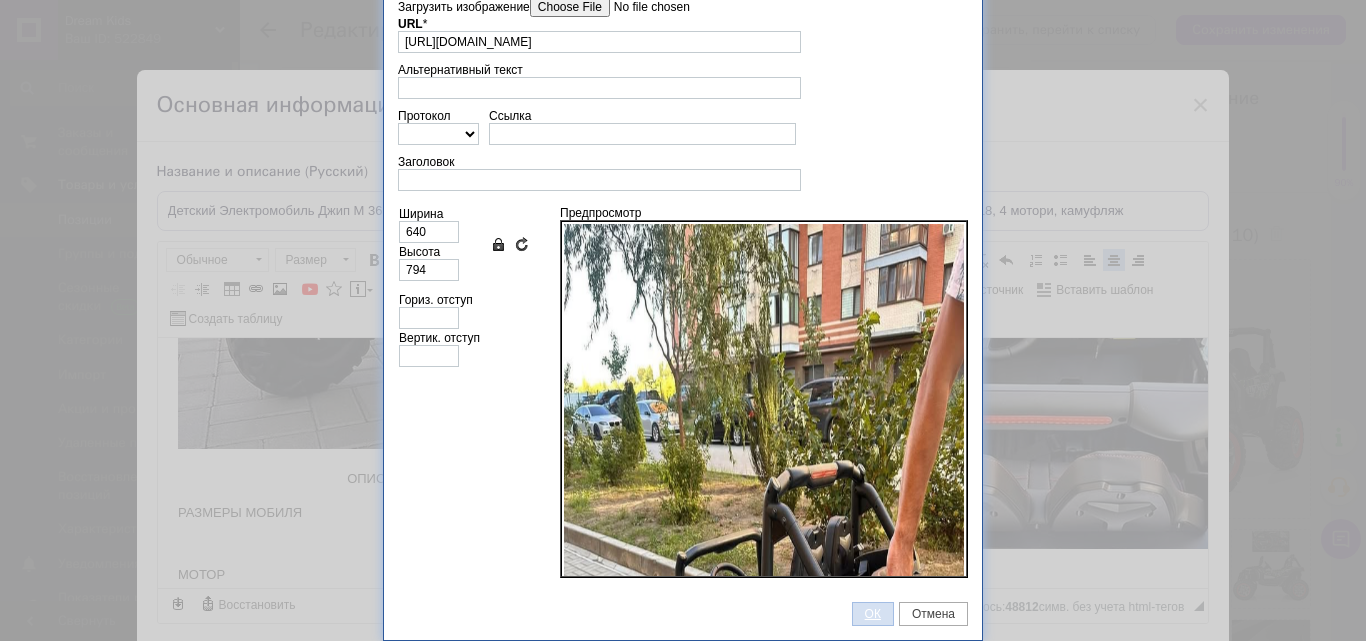 click on "ОК" at bounding box center [873, 614] 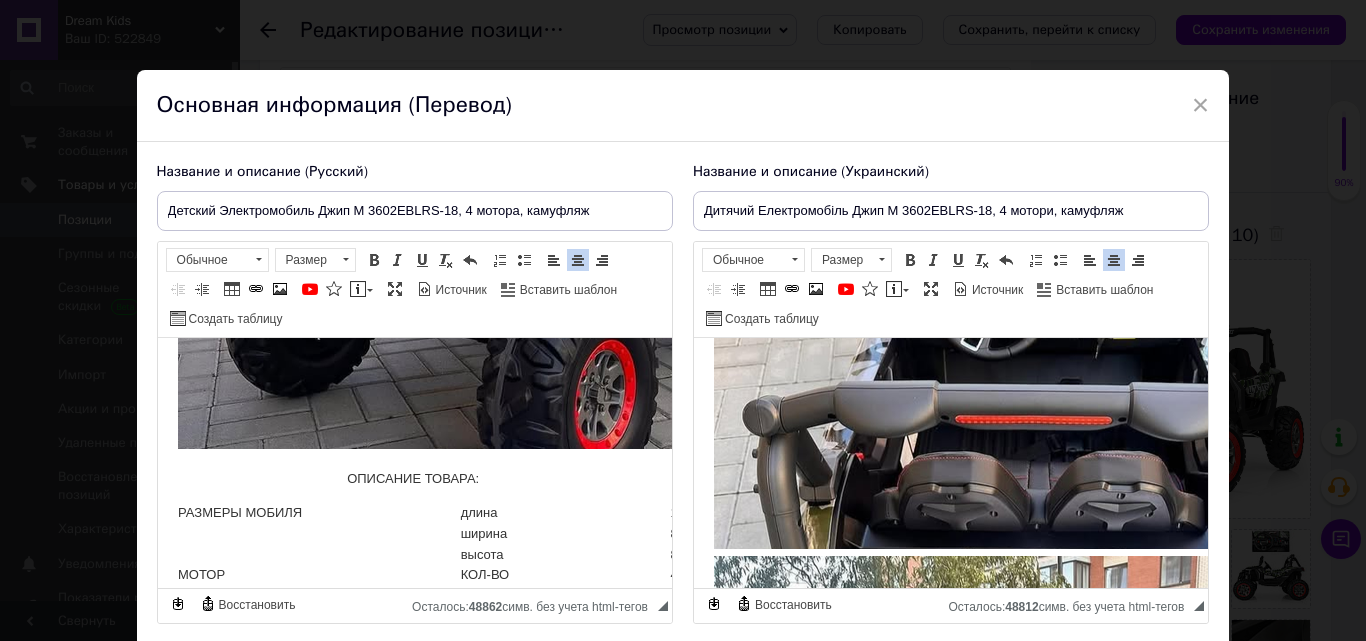 scroll, scrollTop: 1775, scrollLeft: 0, axis: vertical 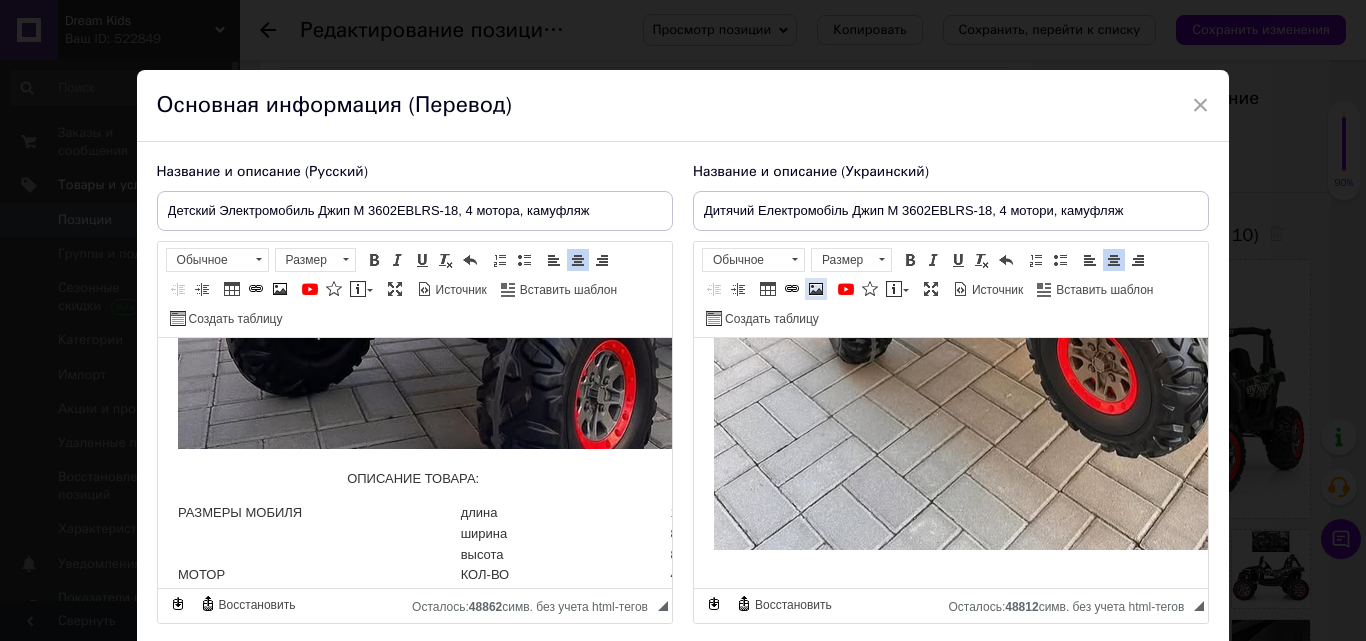 click at bounding box center (816, 289) 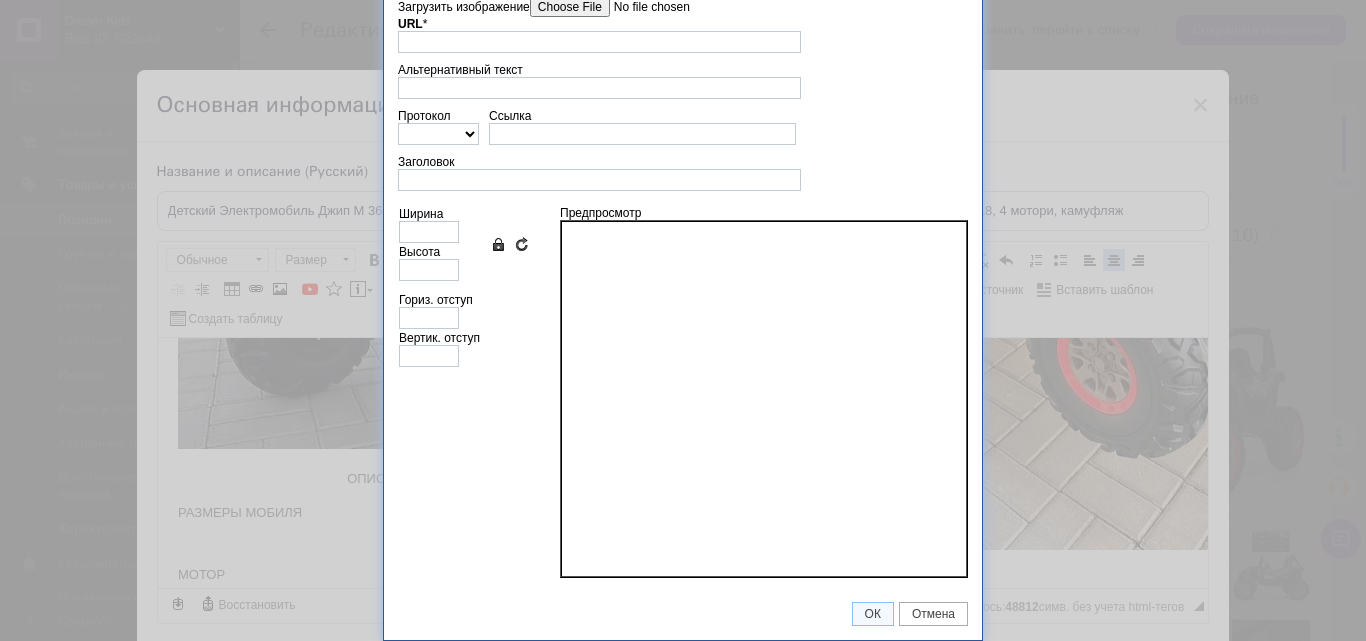 click on "Загрузить изображение" at bounding box center [643, 7] 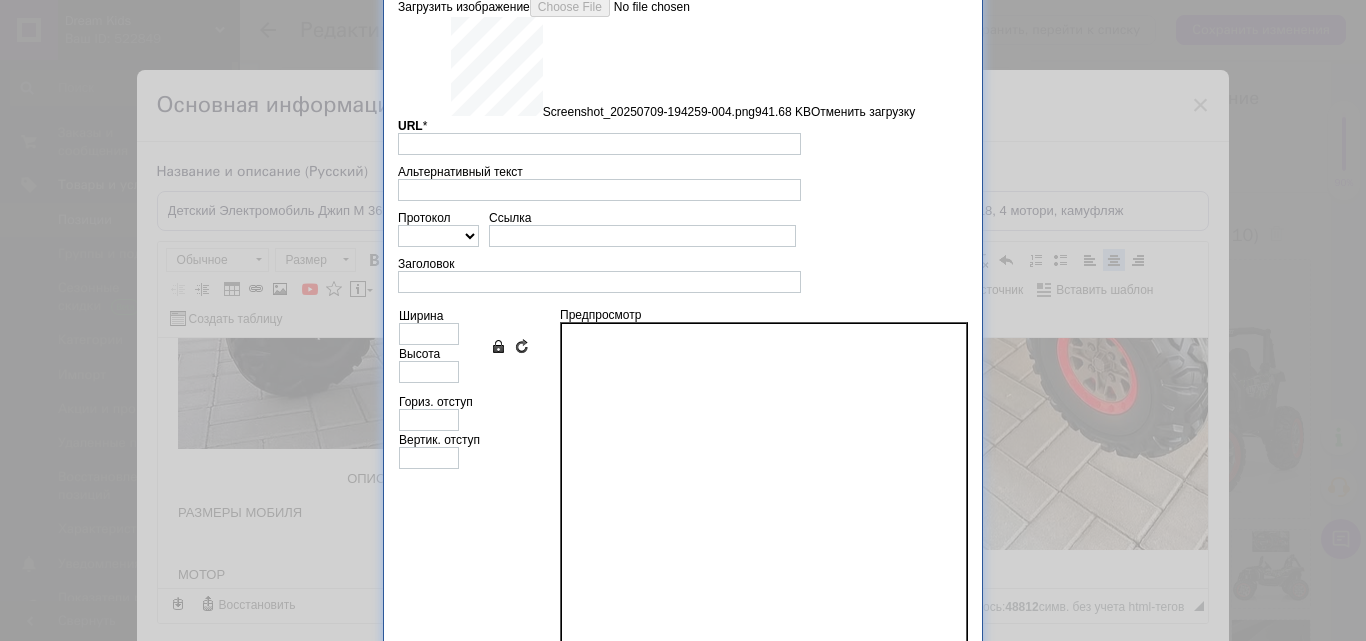type on "[URL][DOMAIN_NAME]" 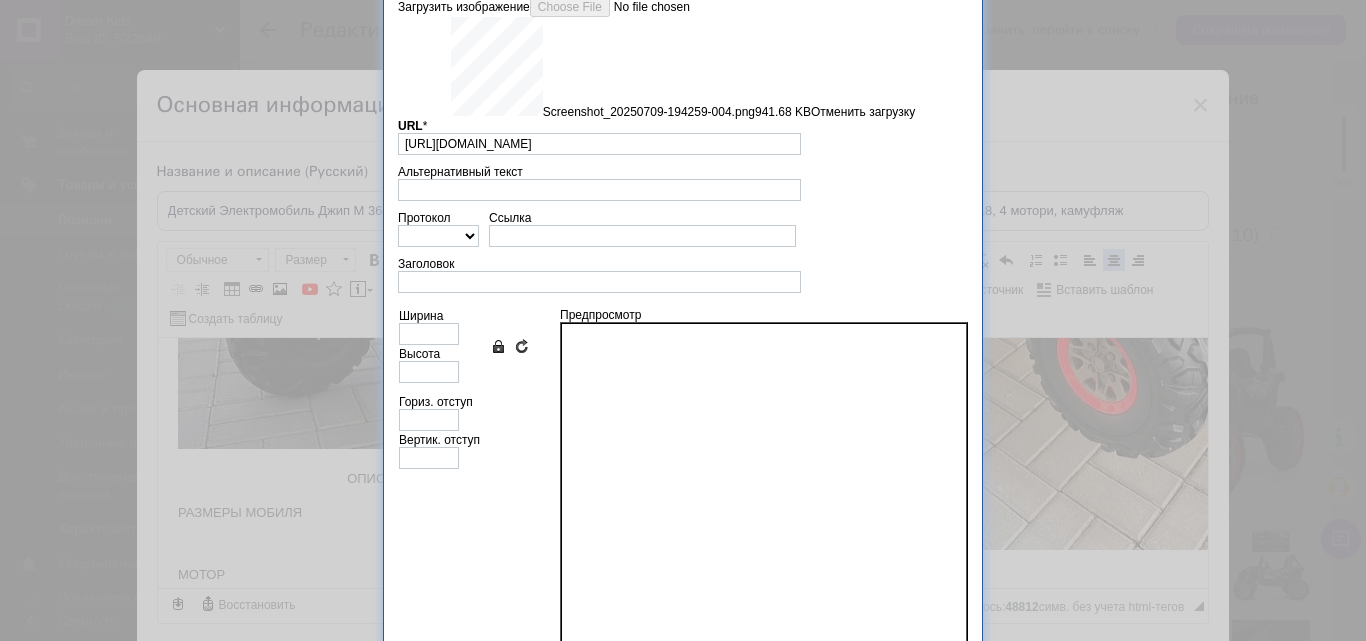 type on "640" 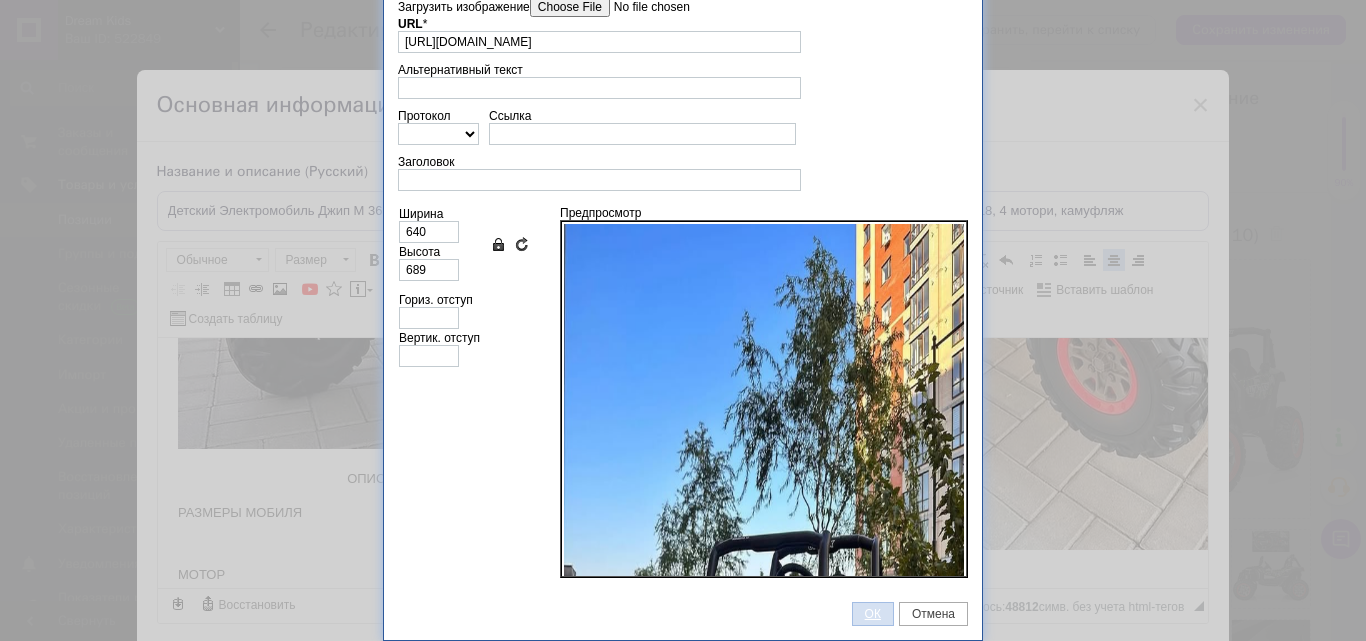 click on "ОК" at bounding box center [873, 614] 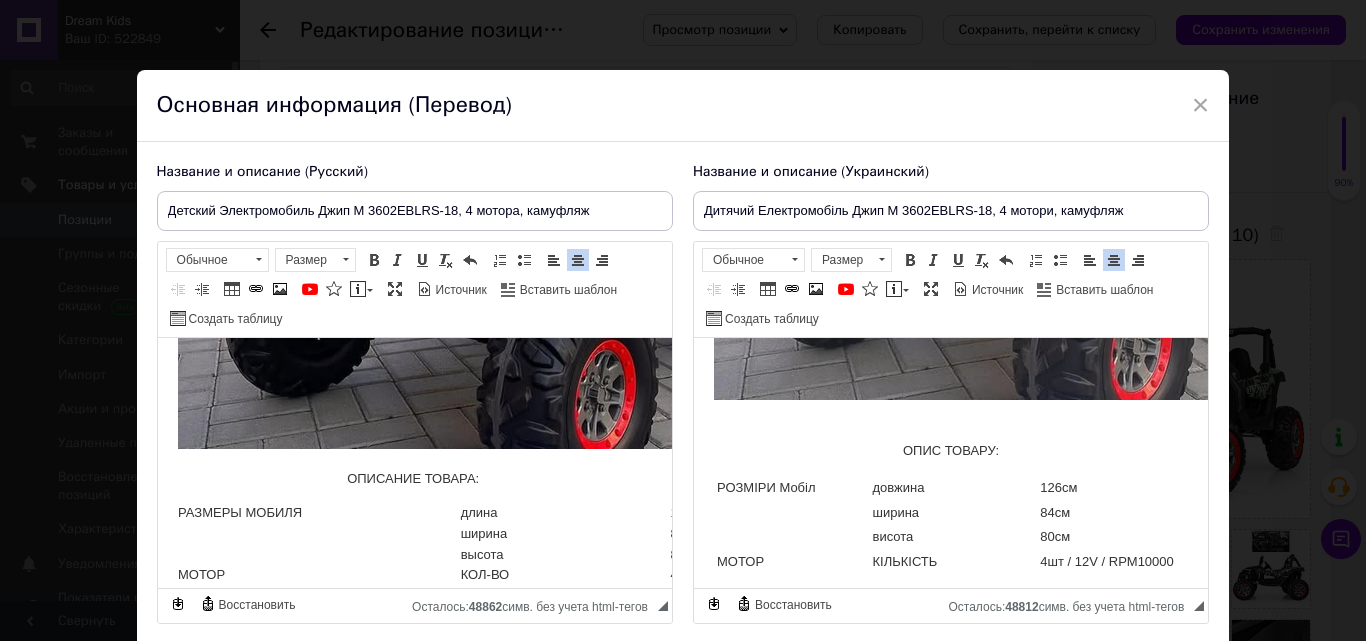 scroll, scrollTop: 2571, scrollLeft: 0, axis: vertical 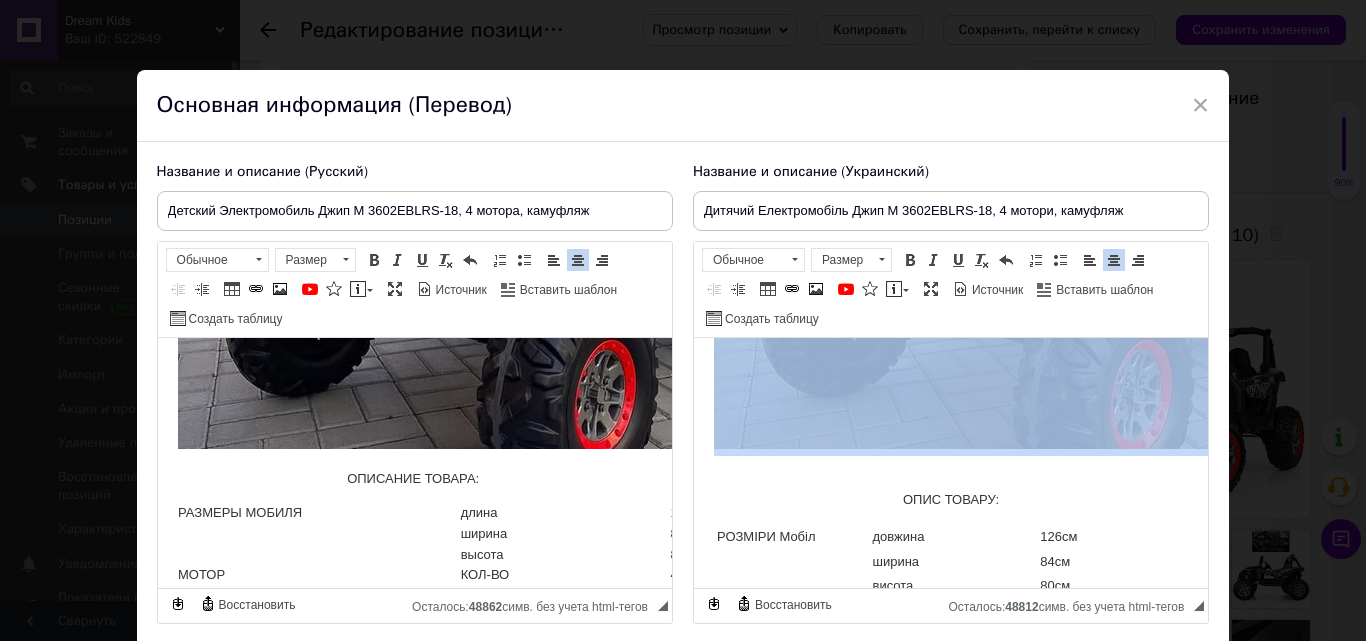 click 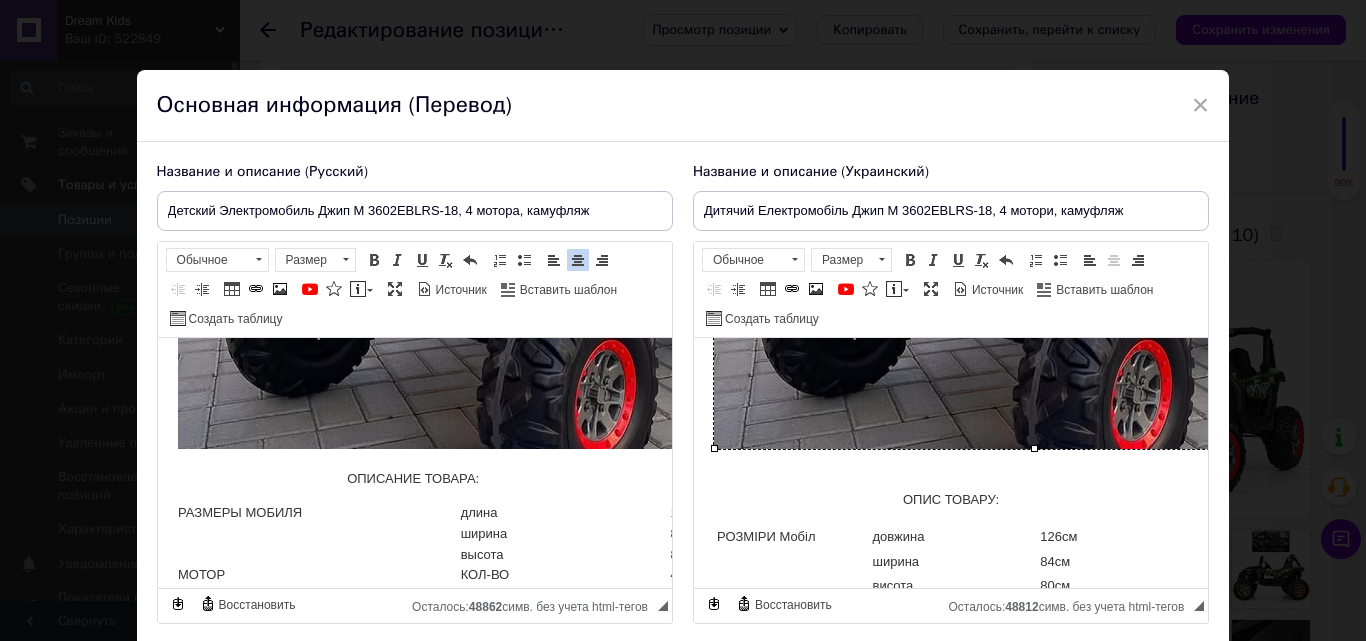 click on "ОПИС ТОВАРУ:" at bounding box center (950, 500) 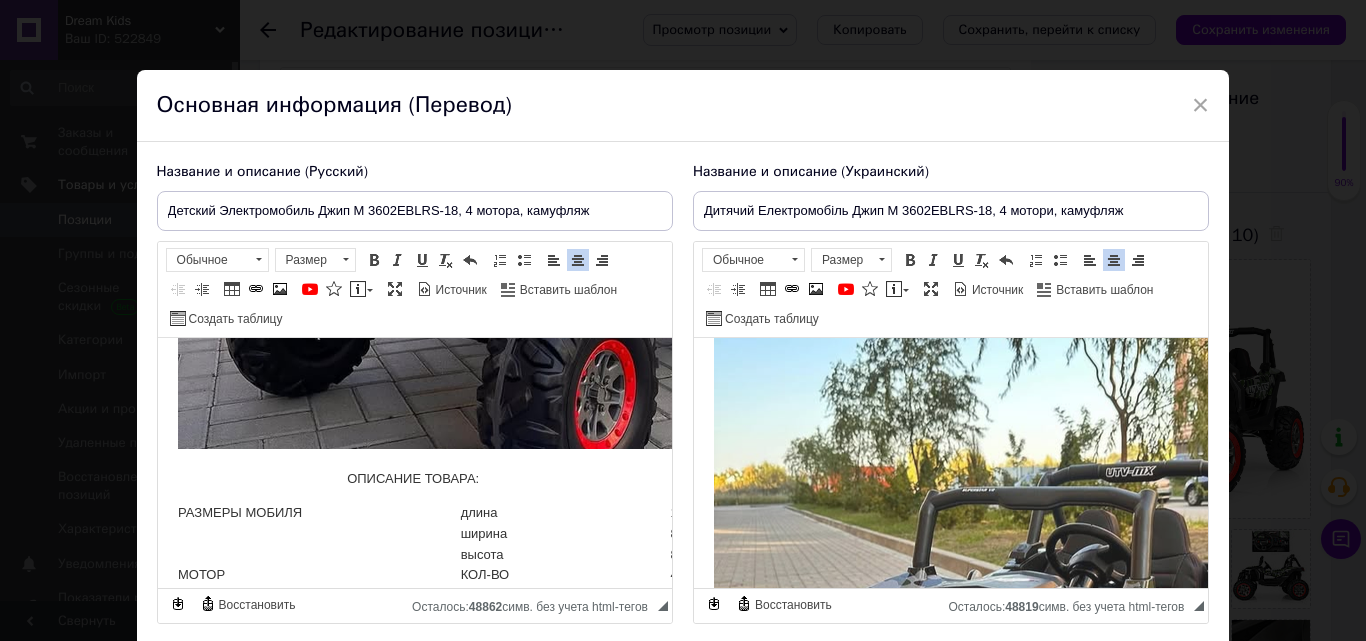 scroll, scrollTop: 0, scrollLeft: 0, axis: both 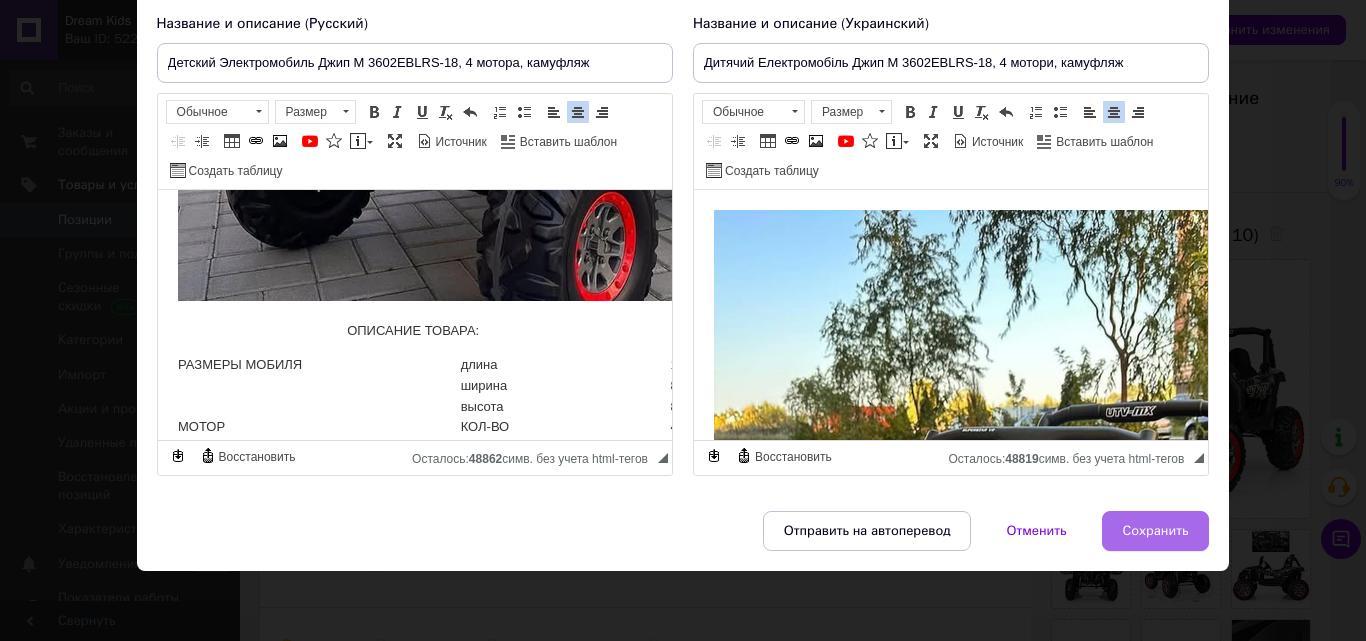 click on "Сохранить" at bounding box center (1156, 531) 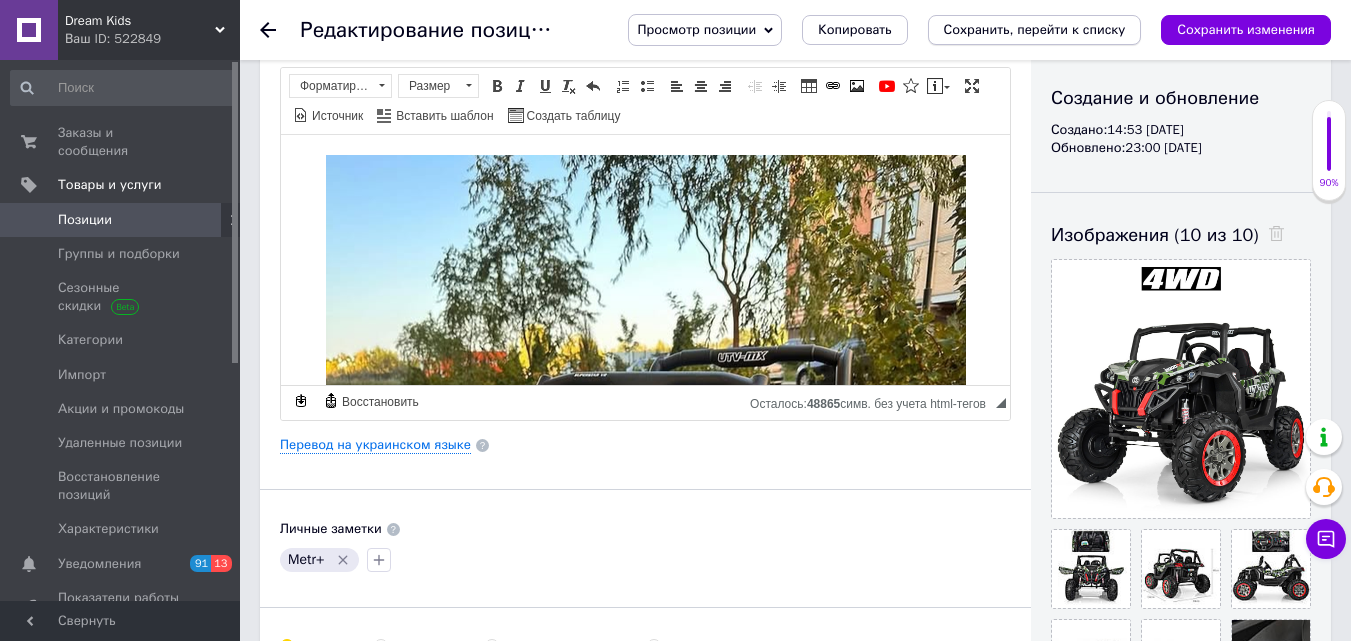 click on "Сохранить, перейти к списку" at bounding box center [1035, 29] 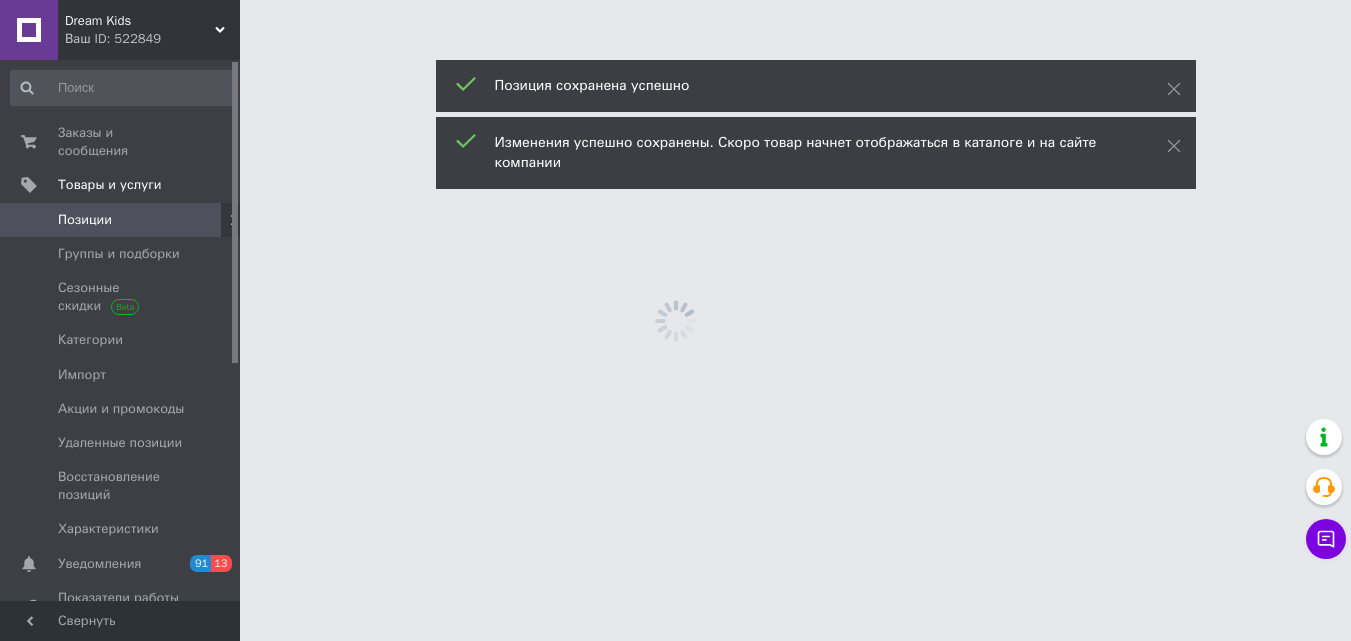 scroll, scrollTop: 0, scrollLeft: 0, axis: both 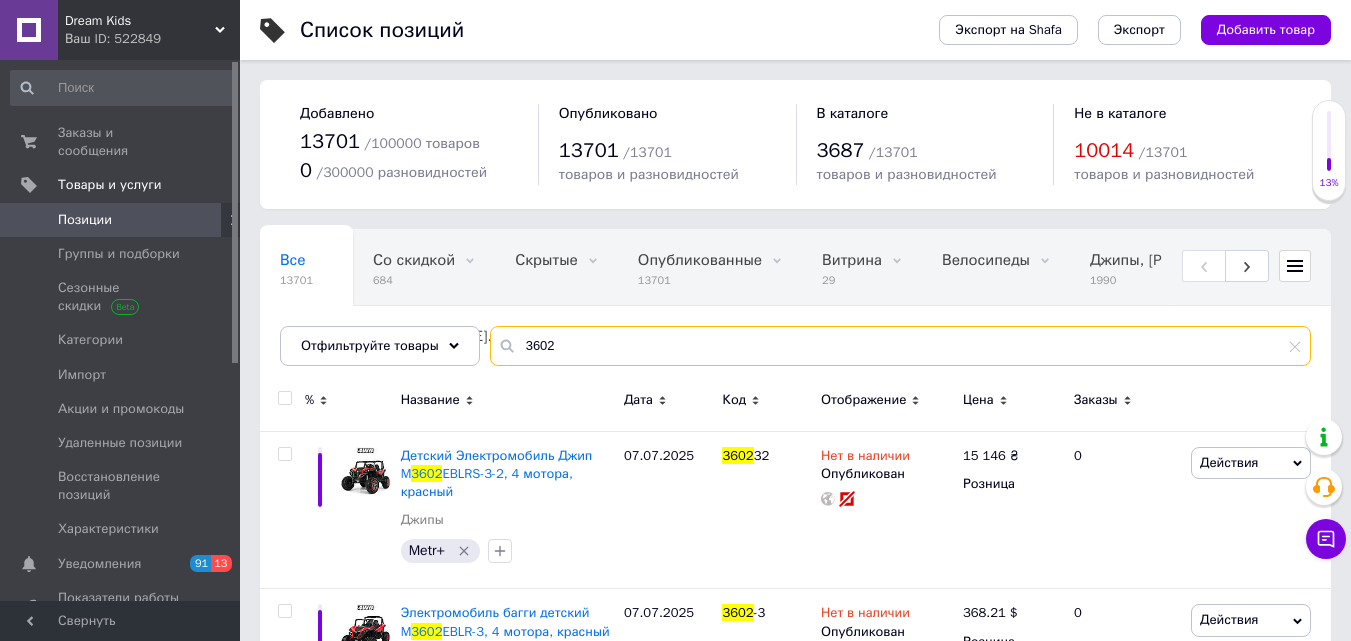 drag, startPoint x: 578, startPoint y: 349, endPoint x: 483, endPoint y: 352, distance: 95.047356 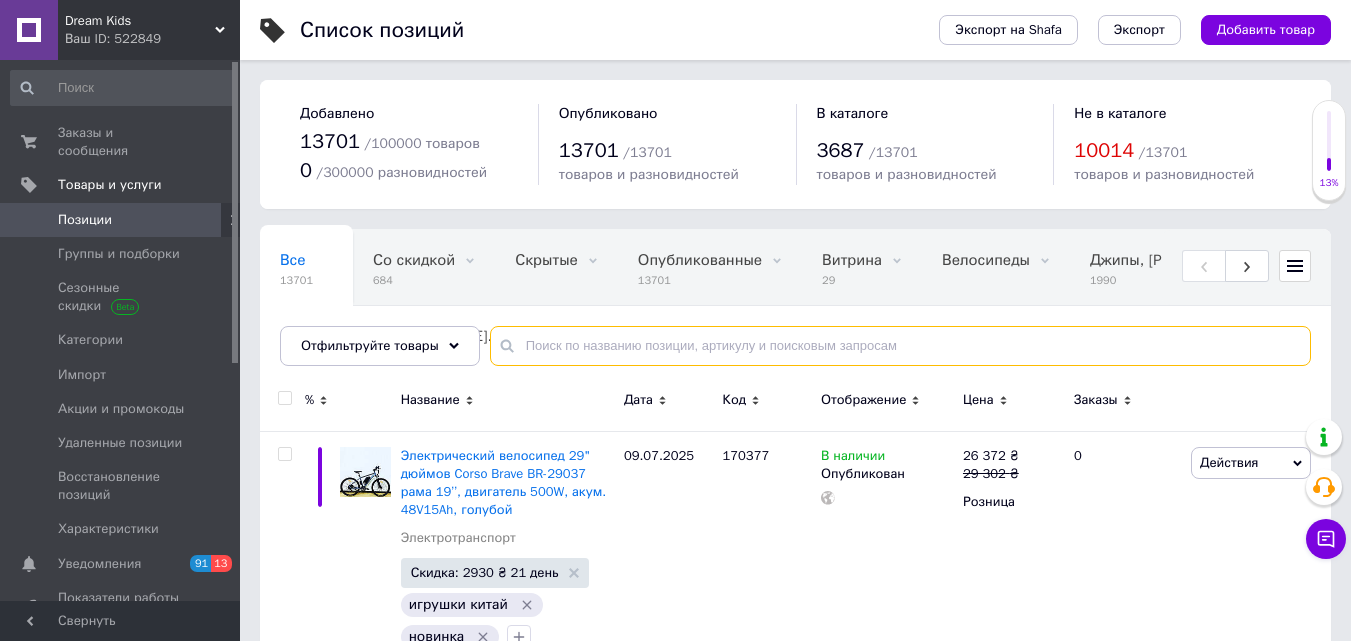 type 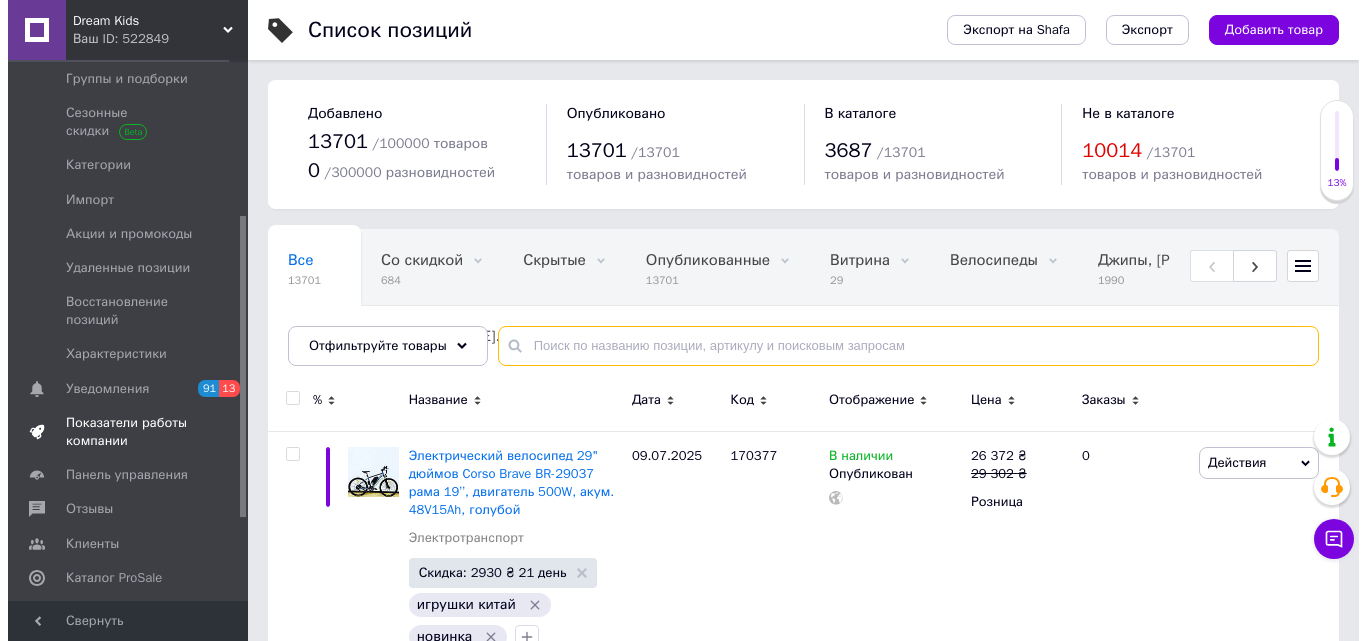 scroll, scrollTop: 300, scrollLeft: 0, axis: vertical 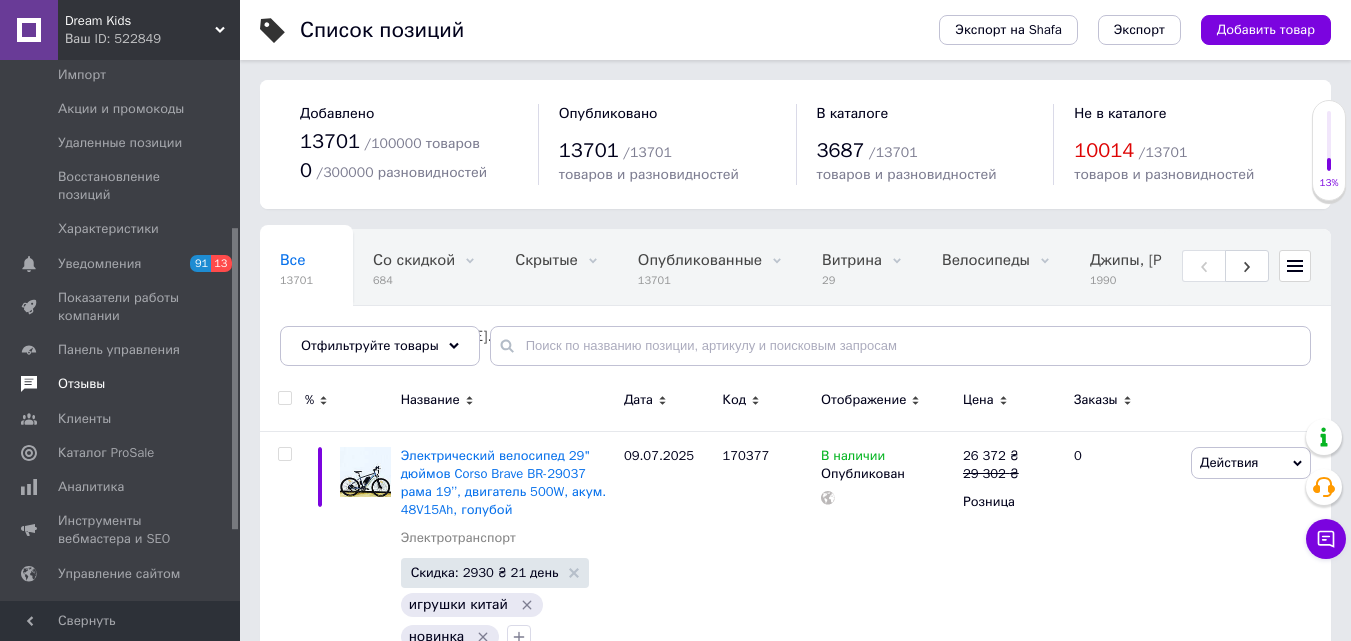 click on "Отзывы" at bounding box center [81, 384] 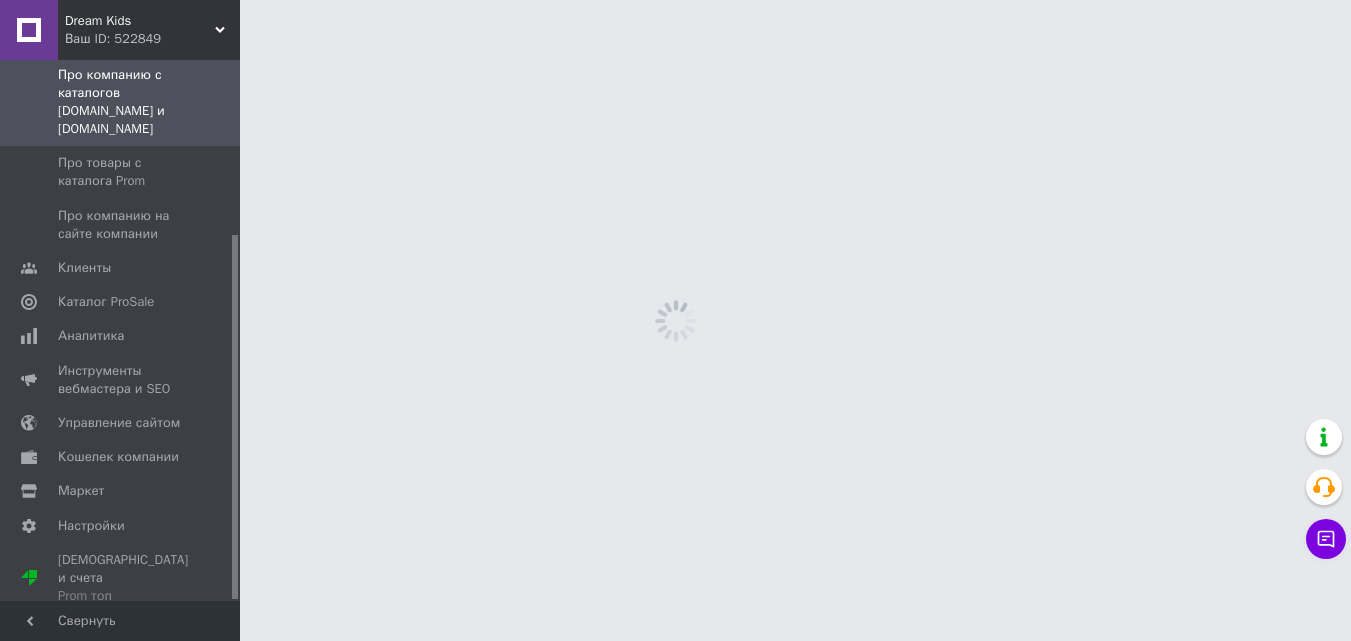 scroll, scrollTop: 258, scrollLeft: 0, axis: vertical 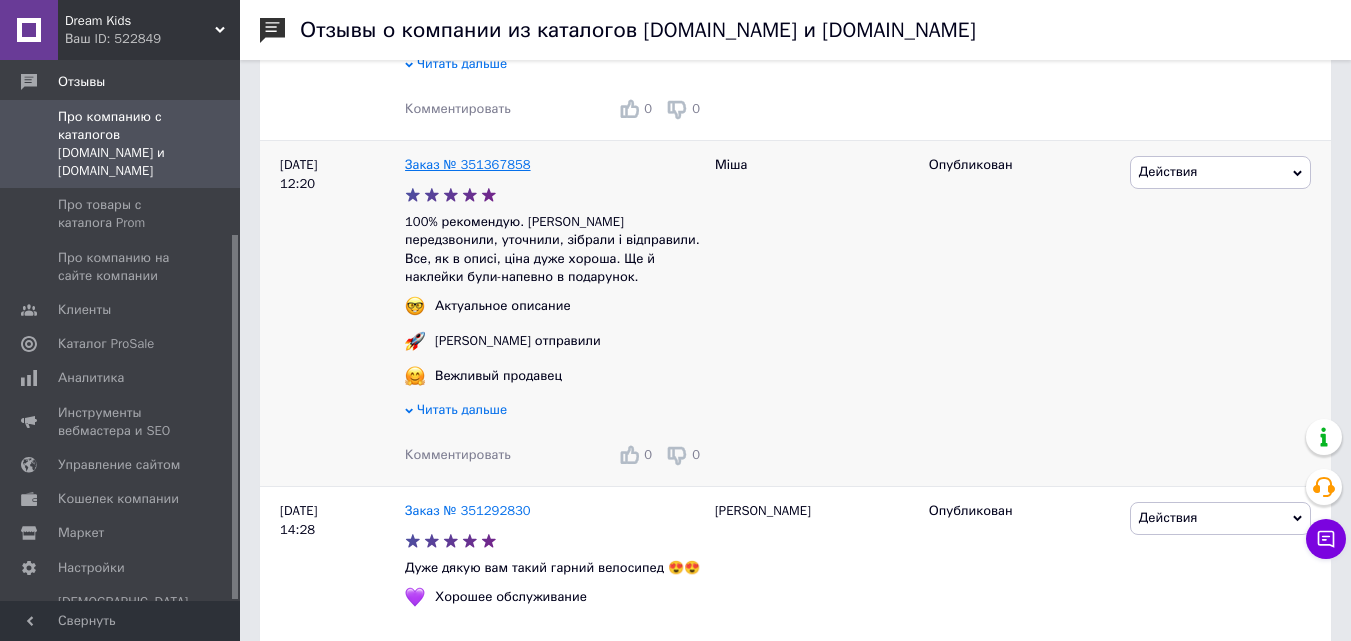click on "Заказ № 351367858" at bounding box center [468, 164] 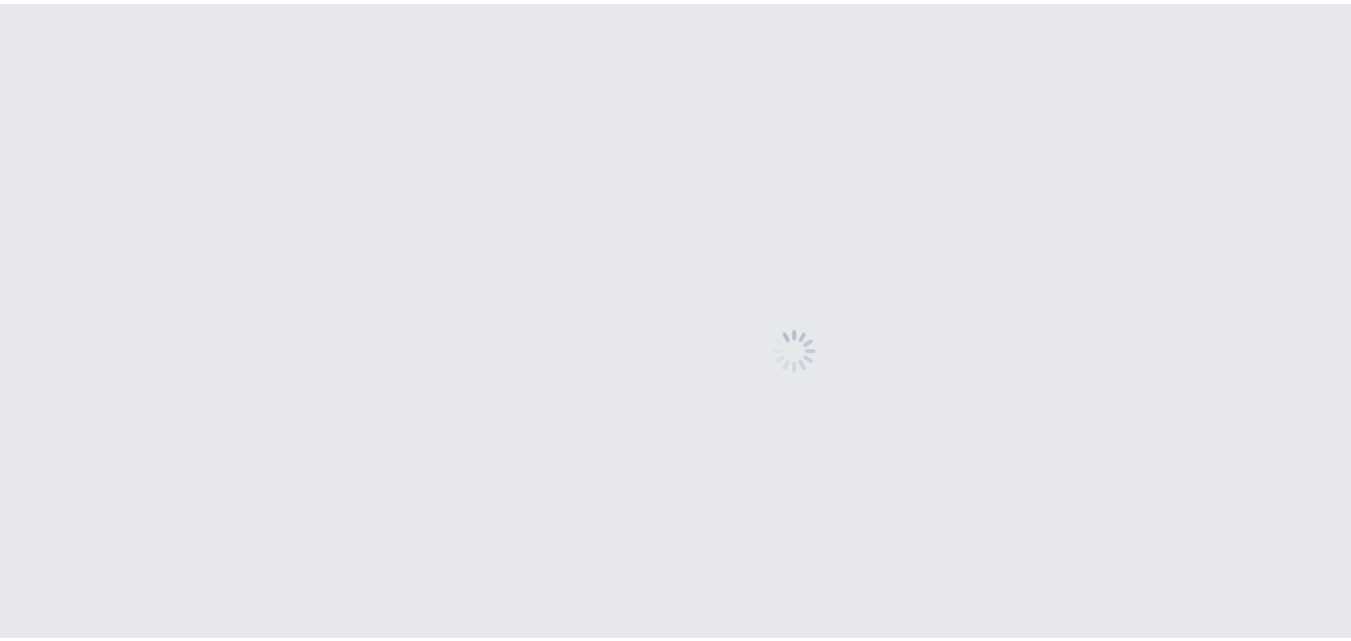 scroll, scrollTop: 0, scrollLeft: 0, axis: both 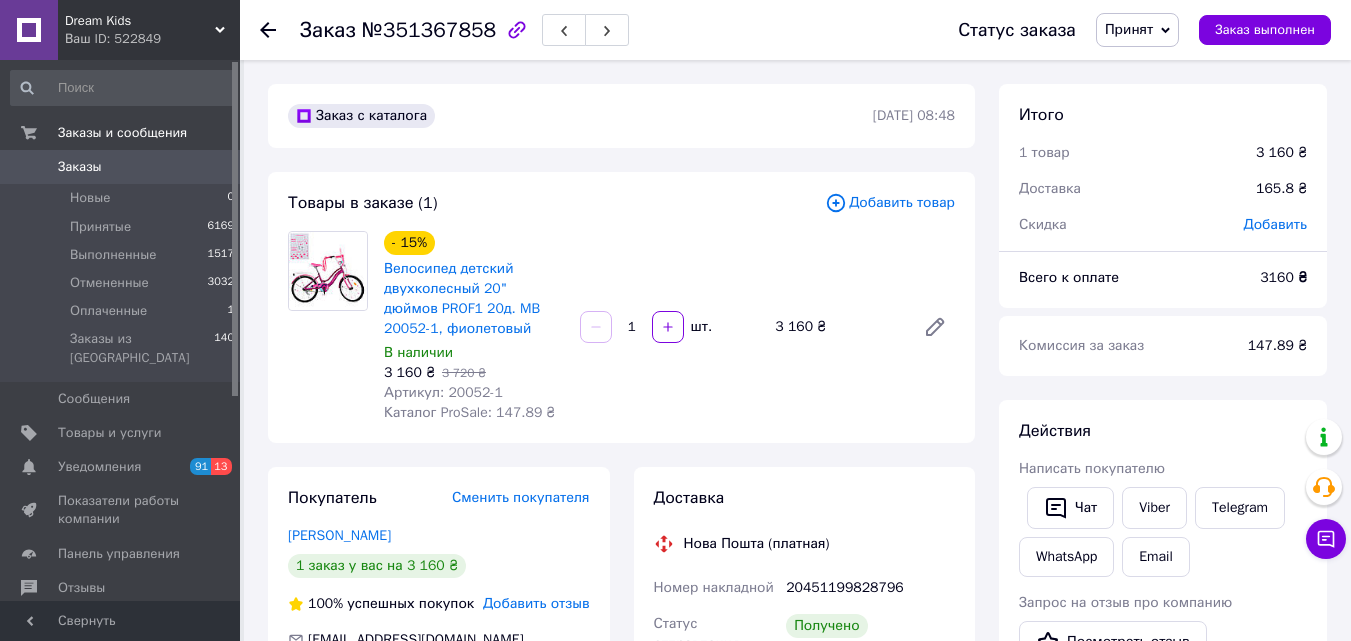 click 